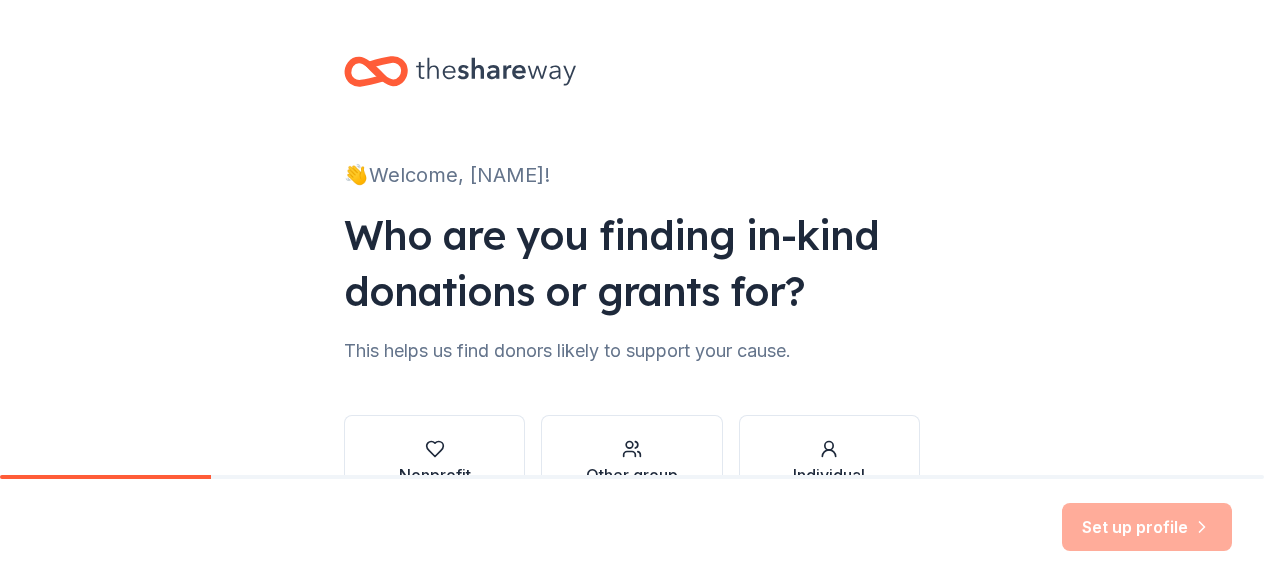 scroll, scrollTop: 0, scrollLeft: 0, axis: both 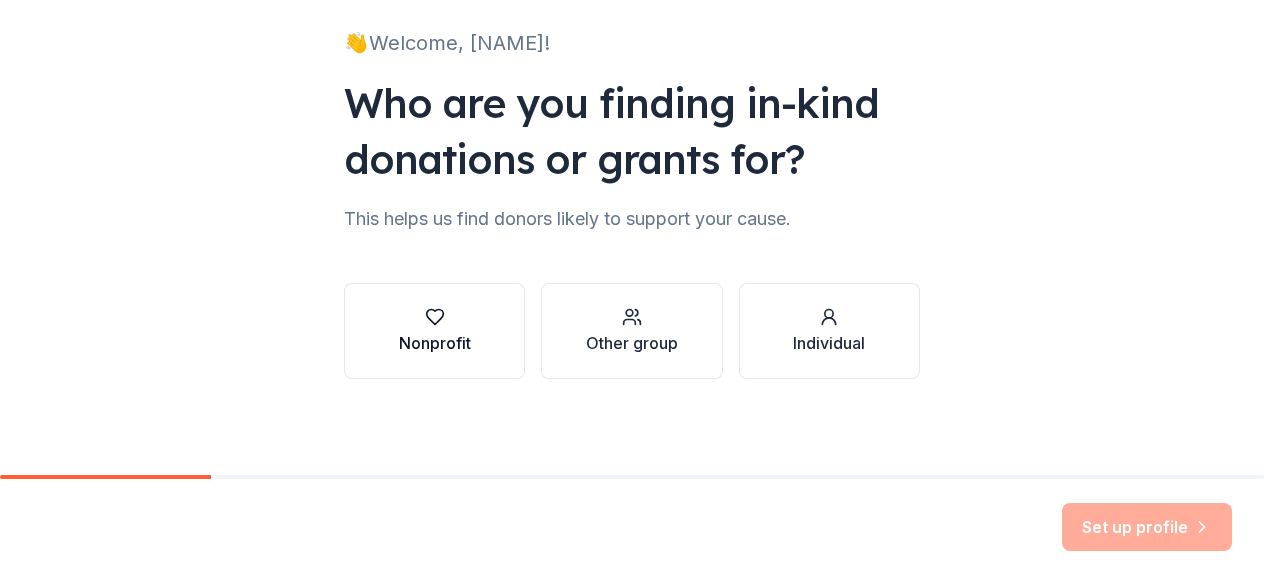 click on "Nonprofit" at bounding box center [435, 343] 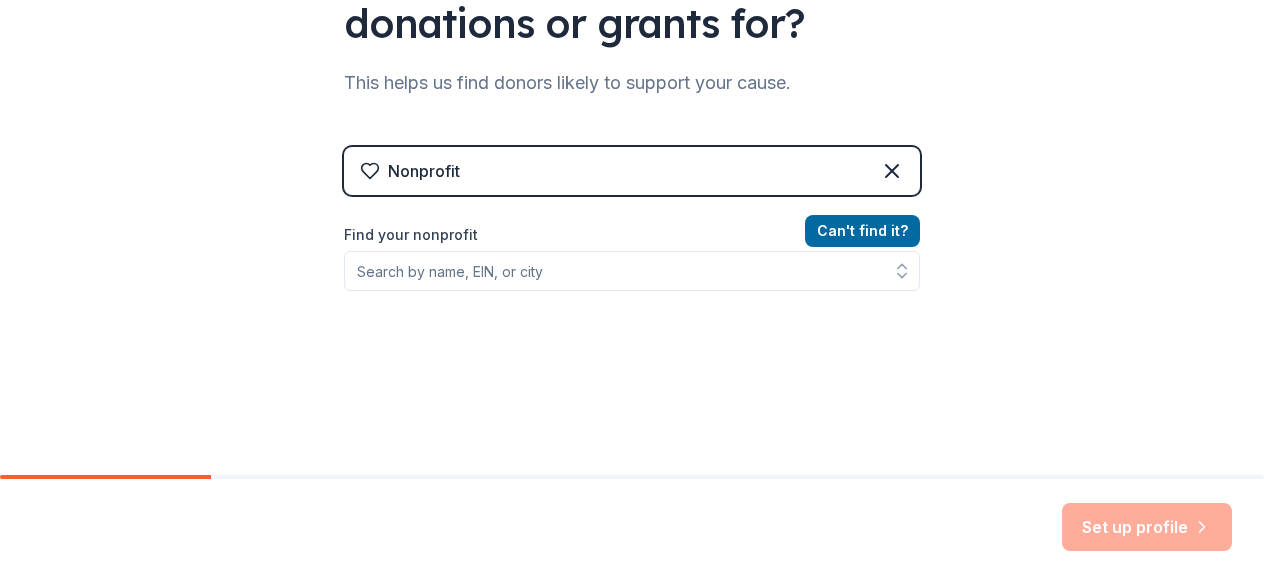 scroll, scrollTop: 269, scrollLeft: 0, axis: vertical 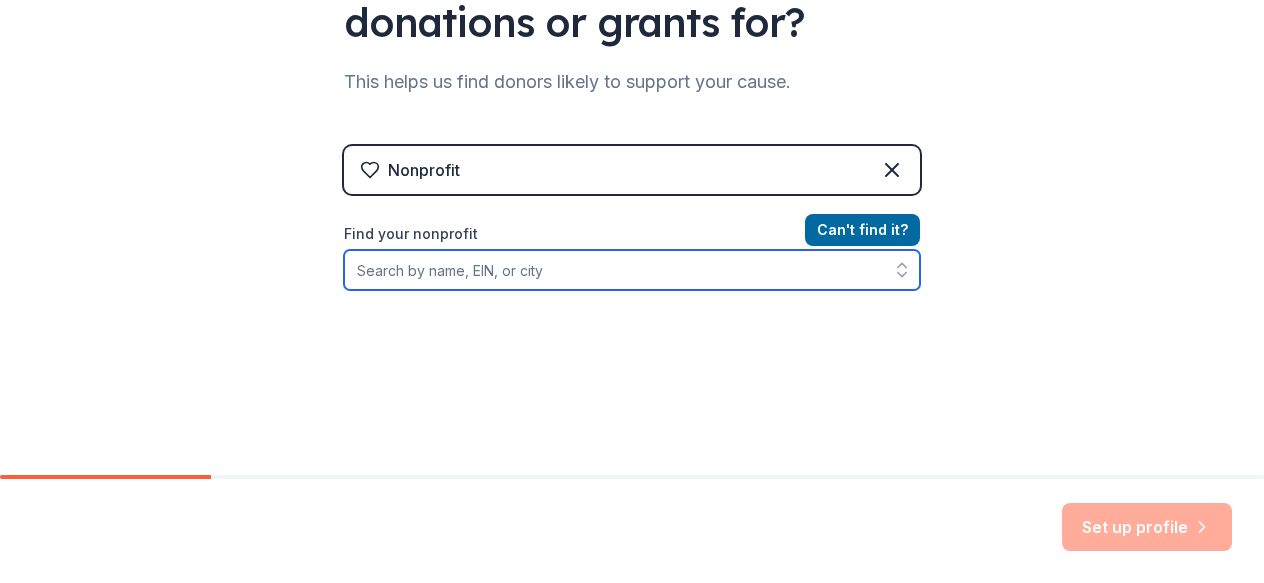 click on "Find your nonprofit" at bounding box center (632, 270) 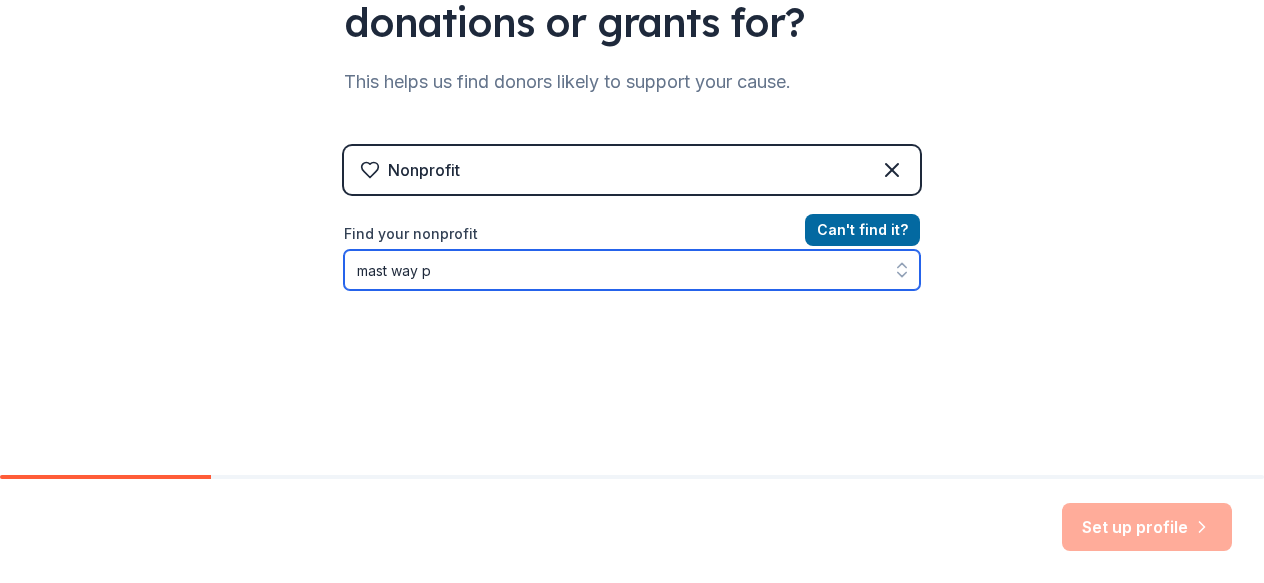 type on "mast way" 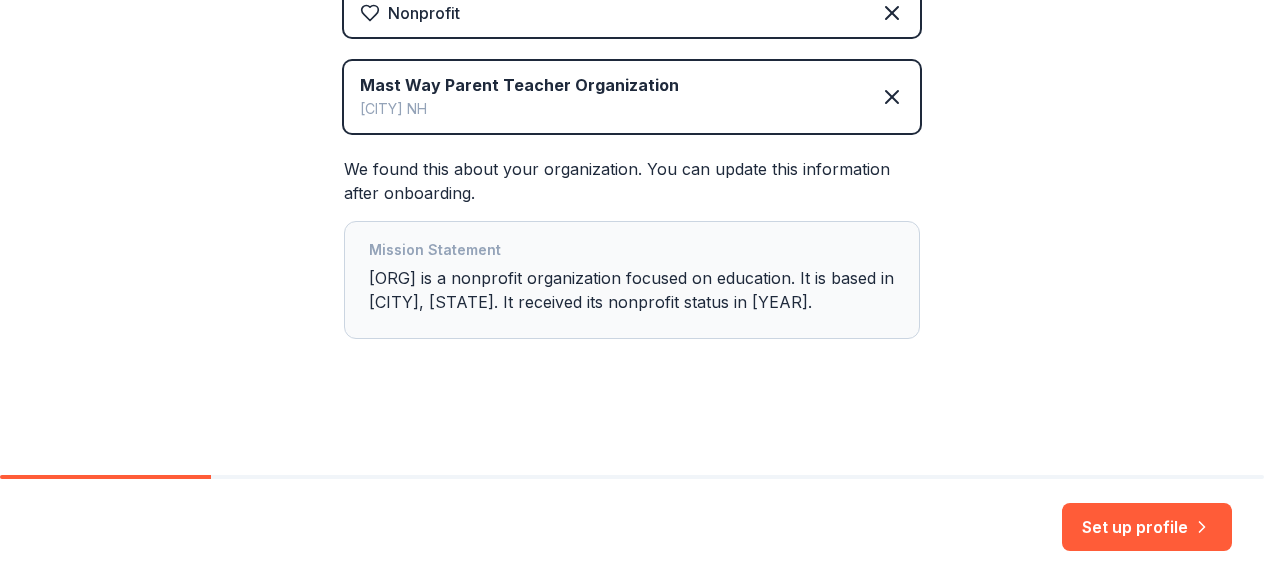 scroll, scrollTop: 449, scrollLeft: 0, axis: vertical 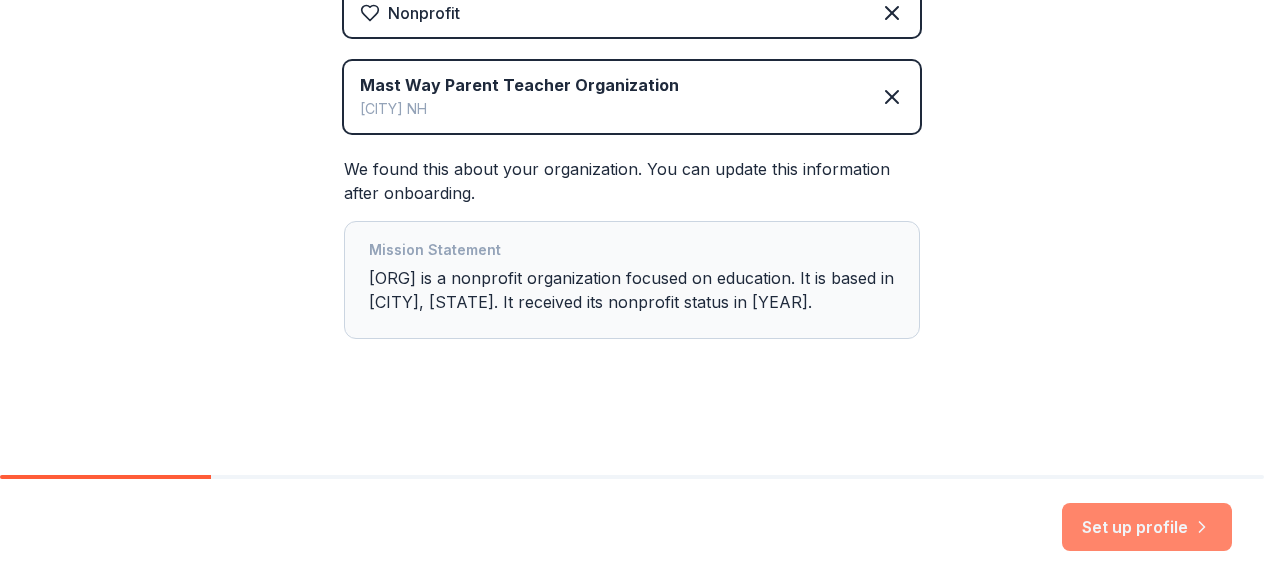 click on "Set up profile" at bounding box center [1147, 527] 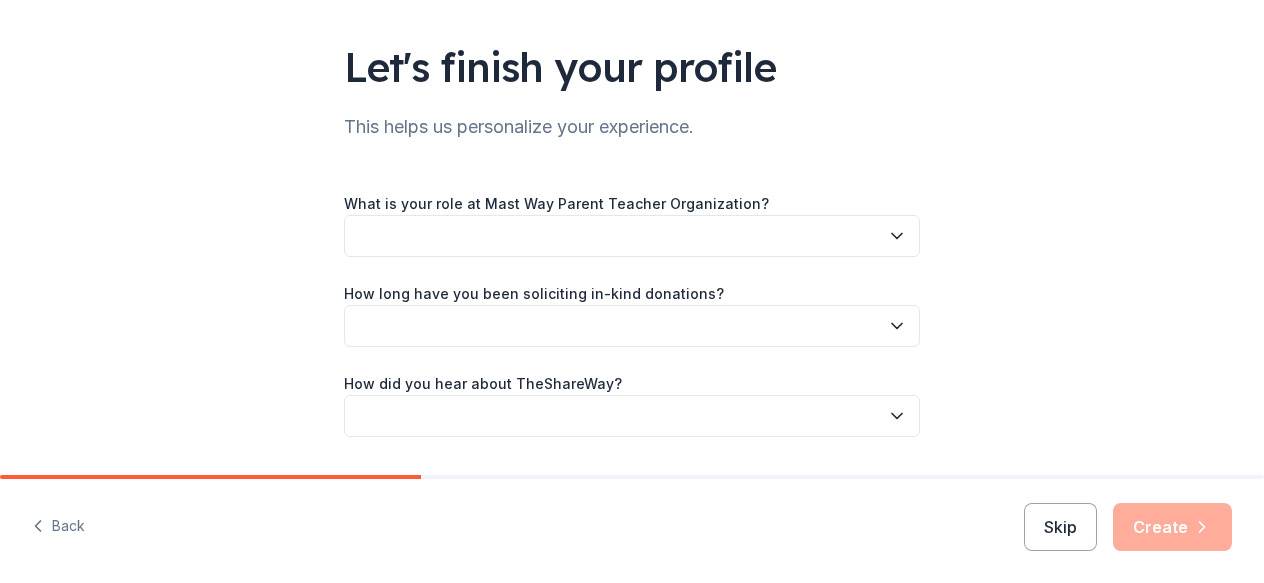 scroll, scrollTop: 124, scrollLeft: 0, axis: vertical 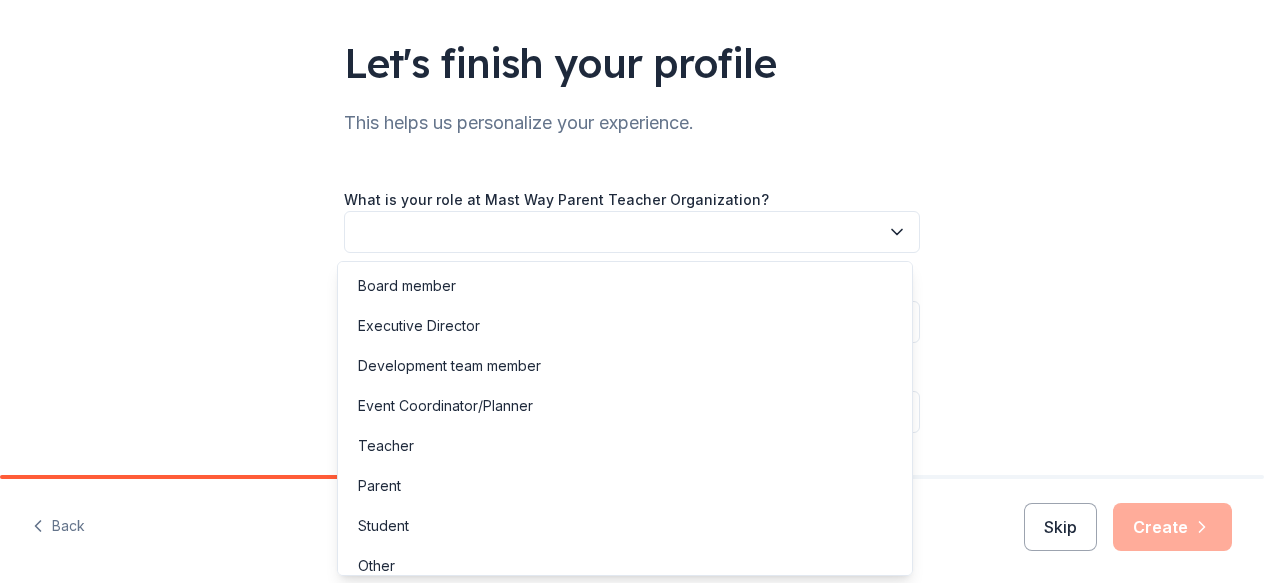 click at bounding box center (632, 232) 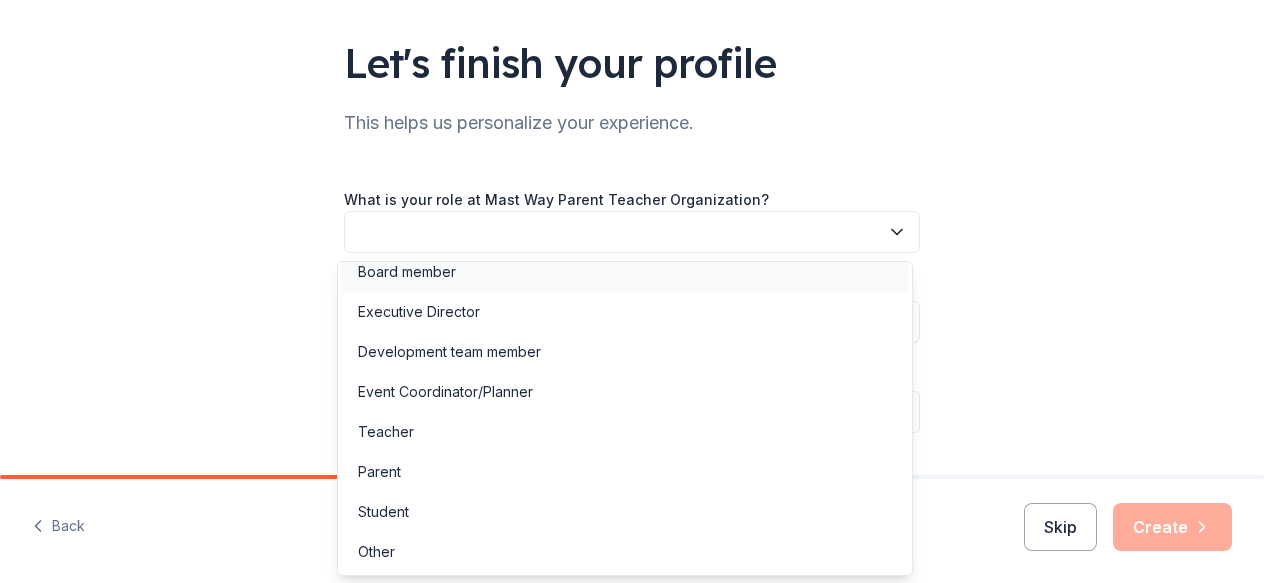 scroll, scrollTop: 0, scrollLeft: 0, axis: both 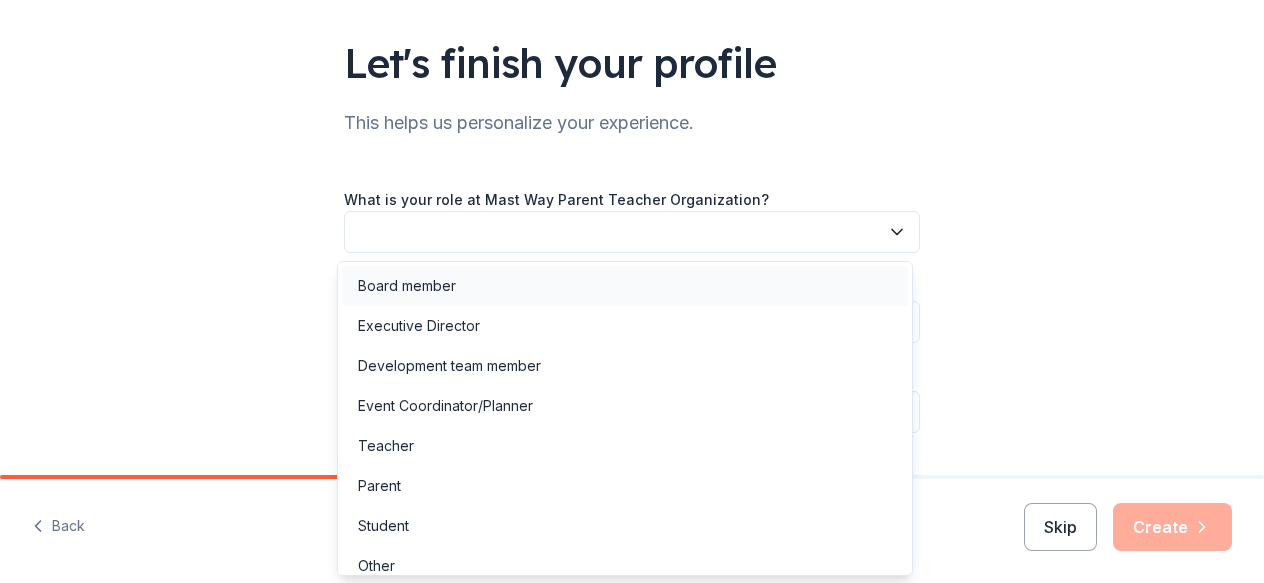 click on "Board member" at bounding box center (625, 286) 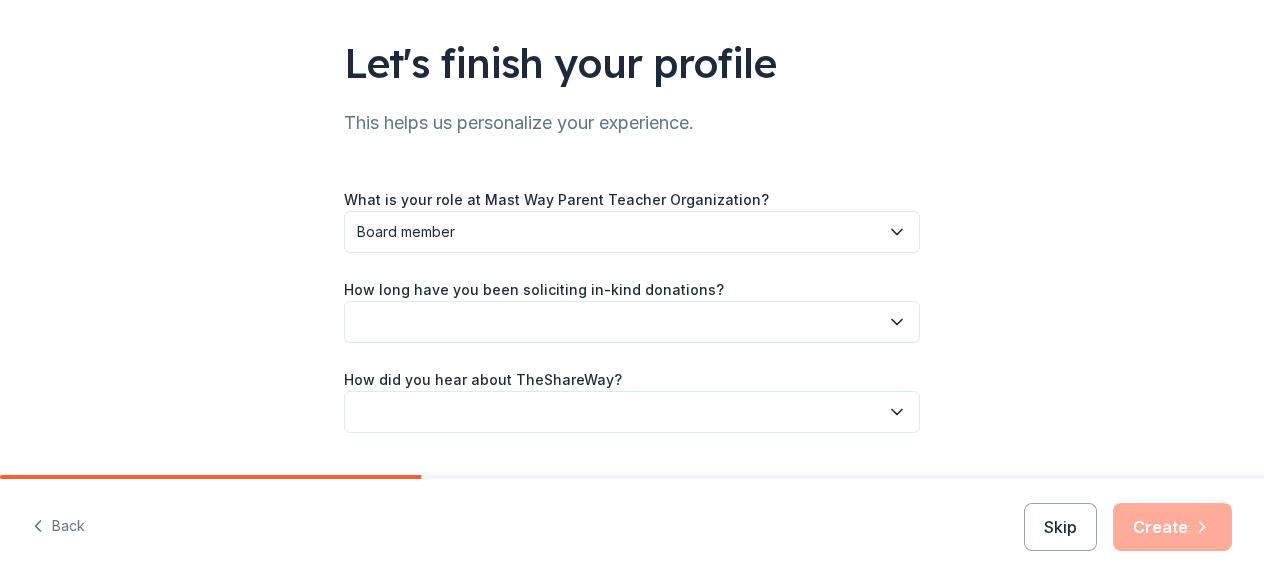 click at bounding box center [632, 322] 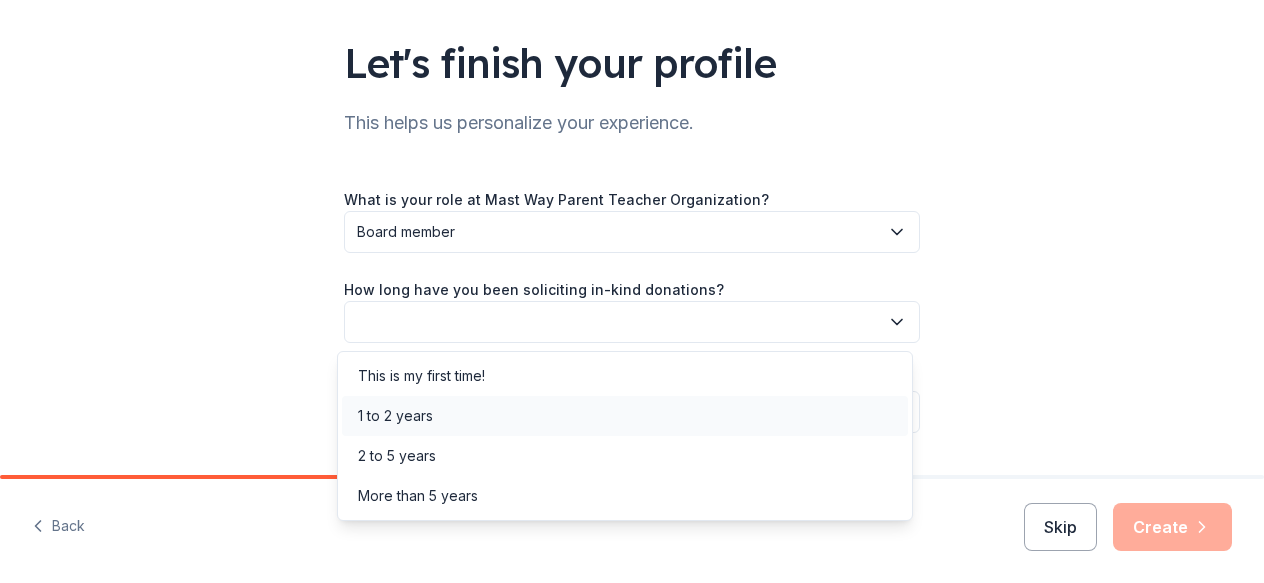 click on "1 to 2 years" at bounding box center [625, 416] 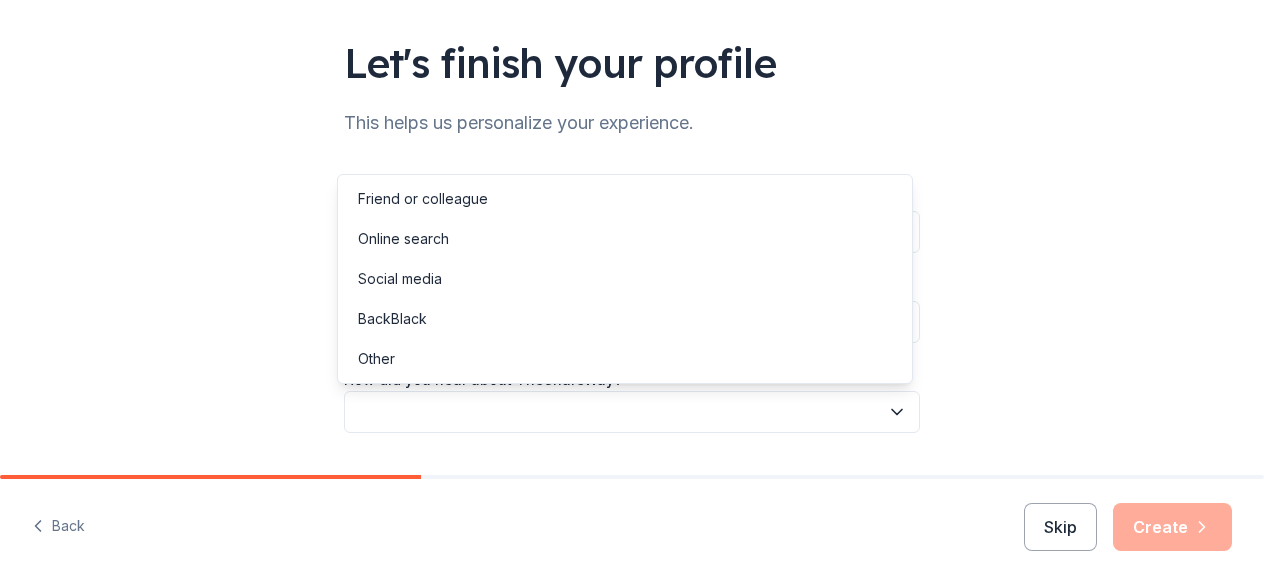 click at bounding box center [632, 412] 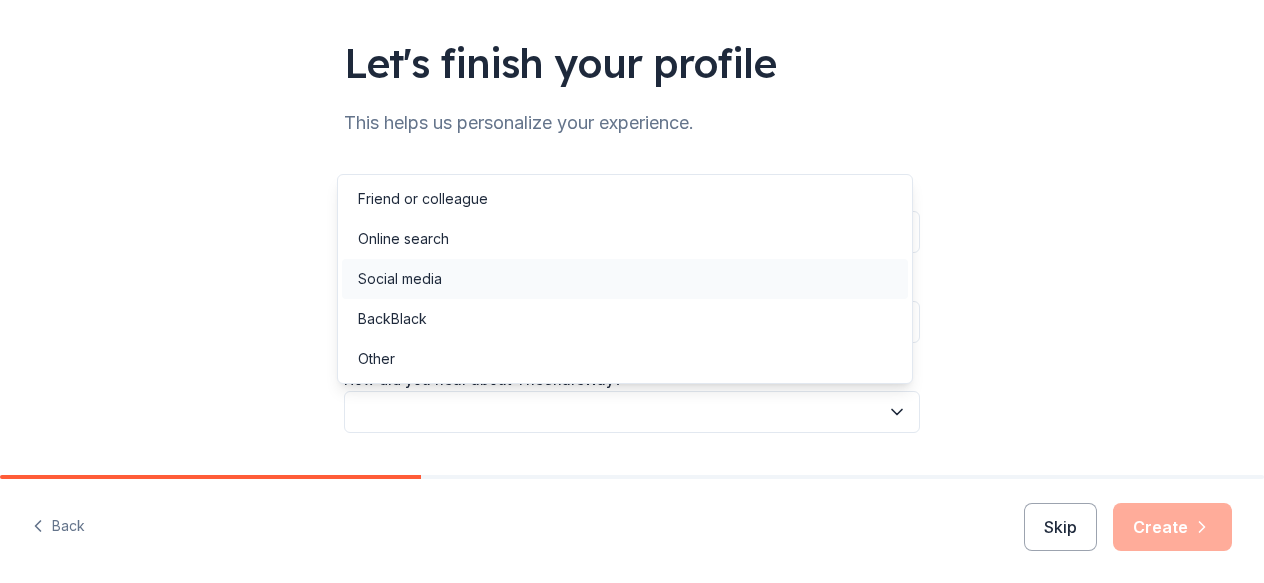 click on "Social media" at bounding box center (400, 279) 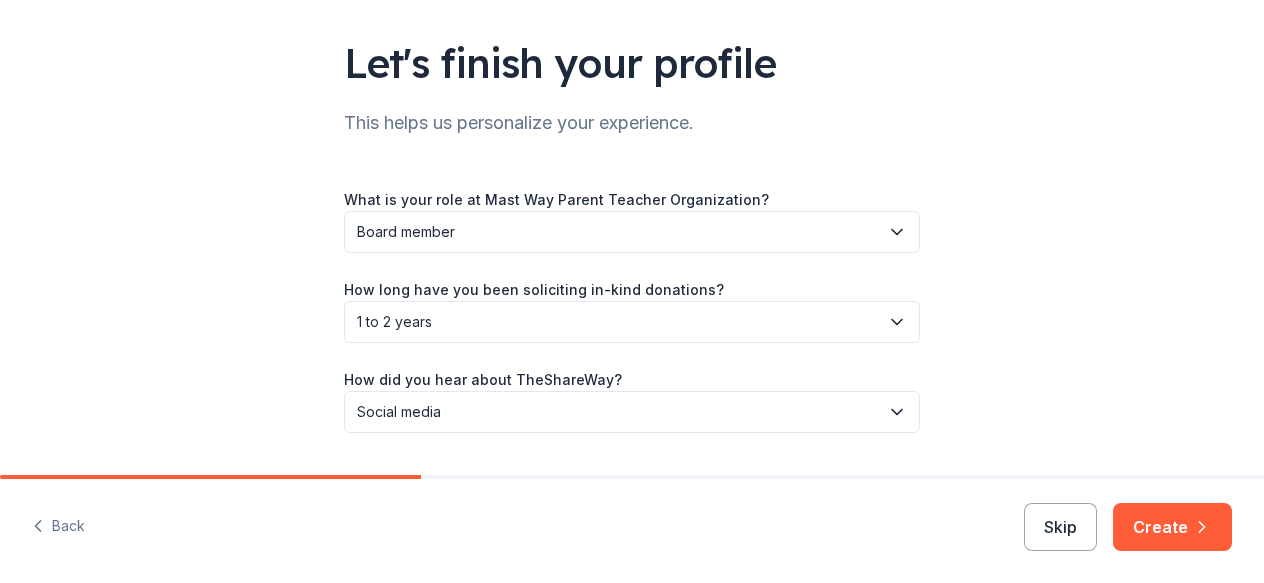 scroll, scrollTop: 178, scrollLeft: 0, axis: vertical 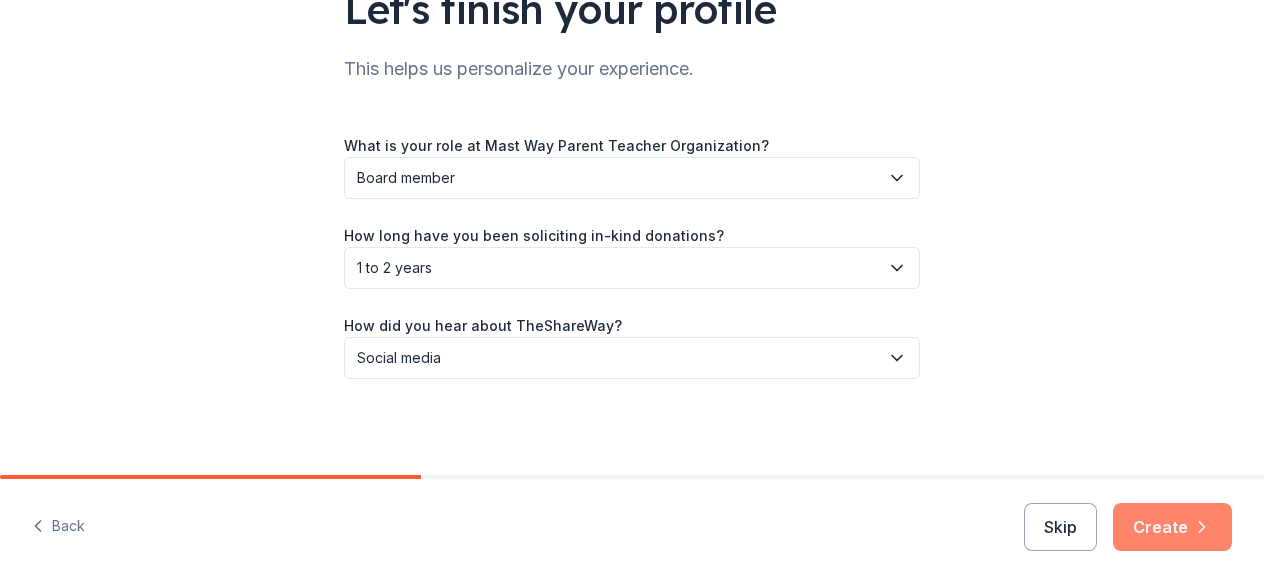 click on "Create" at bounding box center [1172, 527] 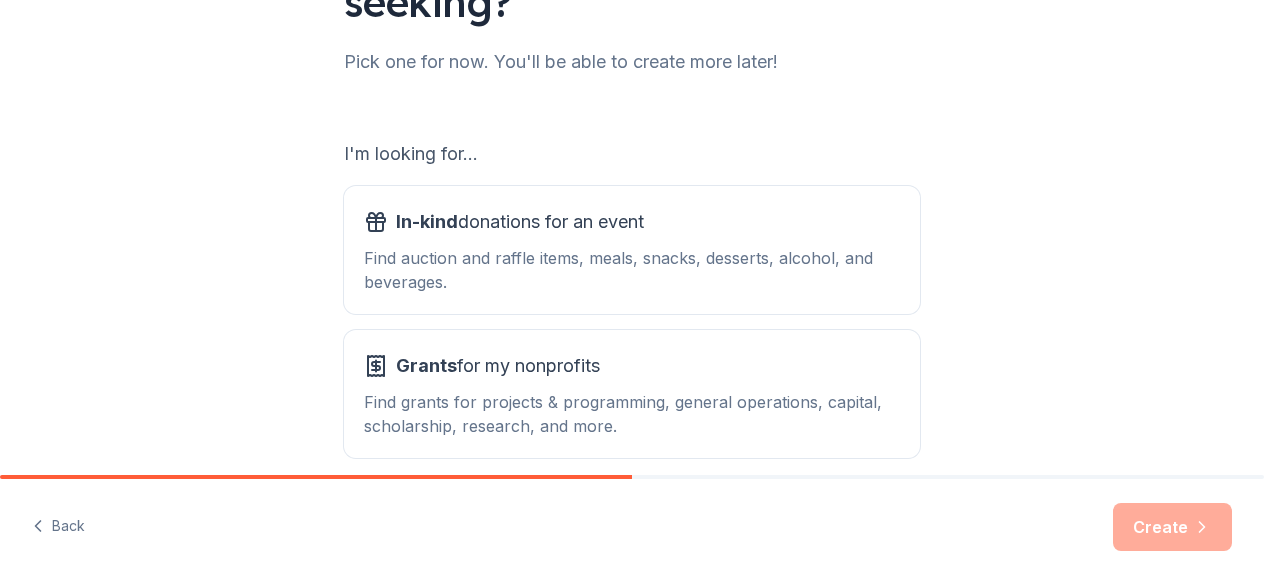 scroll, scrollTop: 258, scrollLeft: 0, axis: vertical 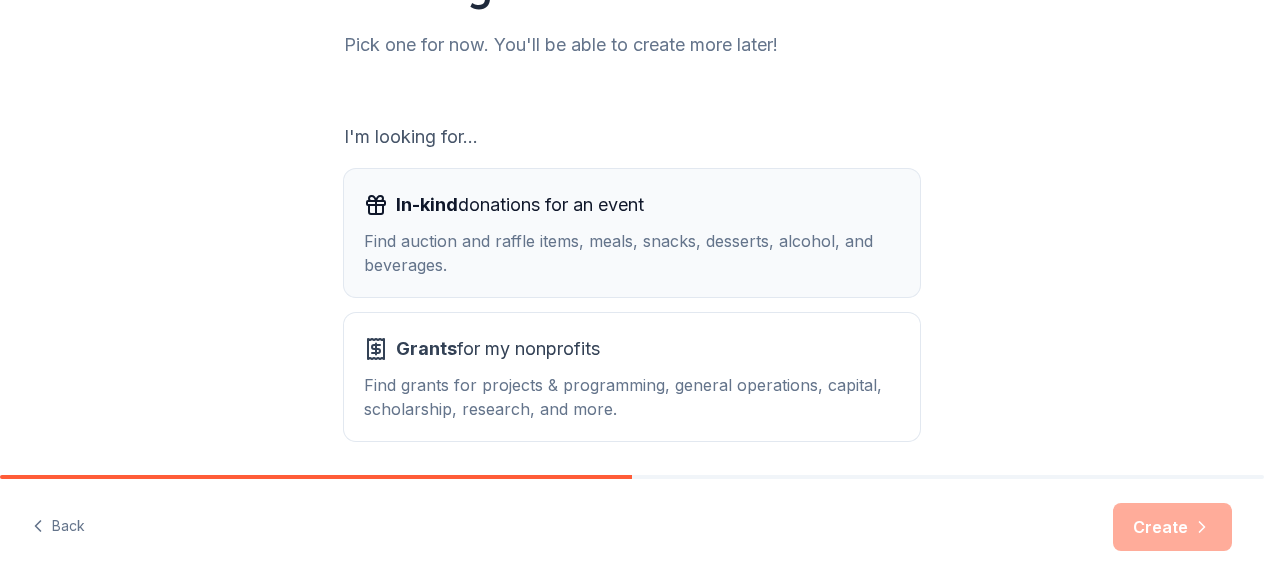 click on "In-kind  donations for an event Find auction and raffle items, meals, snacks, desserts, alcohol, and beverages." at bounding box center [632, 233] 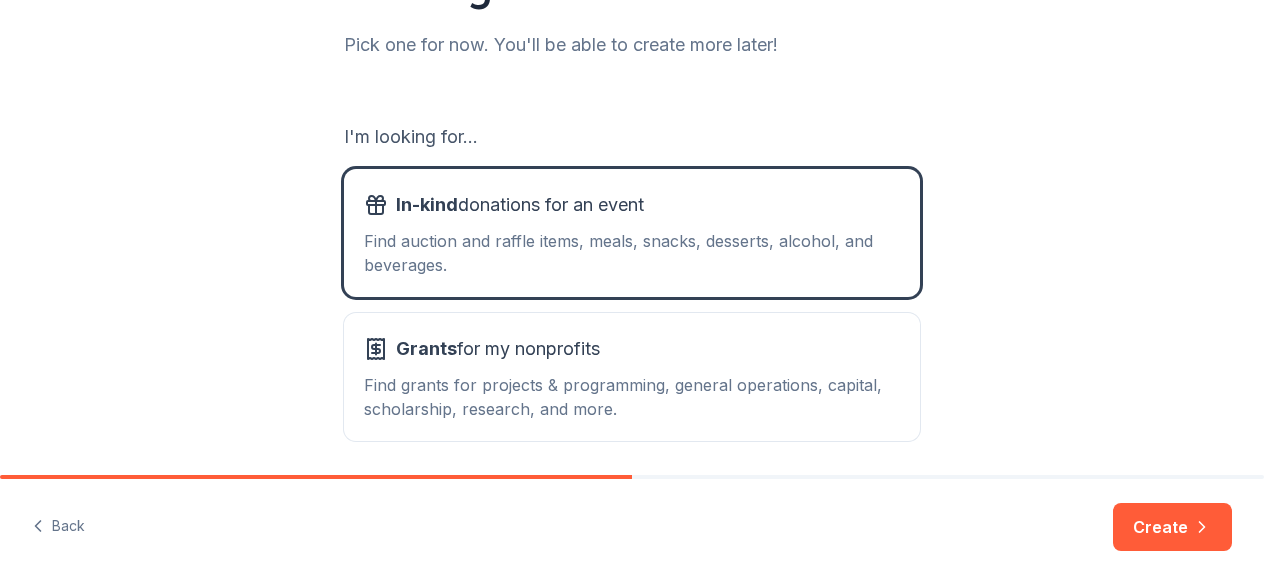 scroll, scrollTop: 332, scrollLeft: 0, axis: vertical 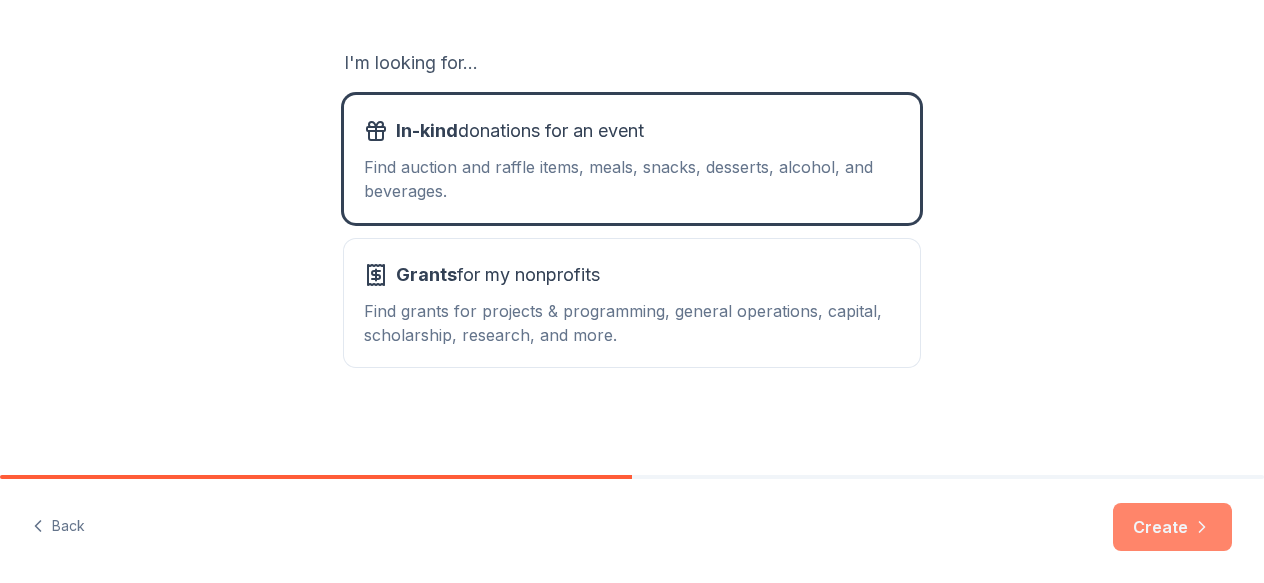 click on "Create" at bounding box center [1172, 527] 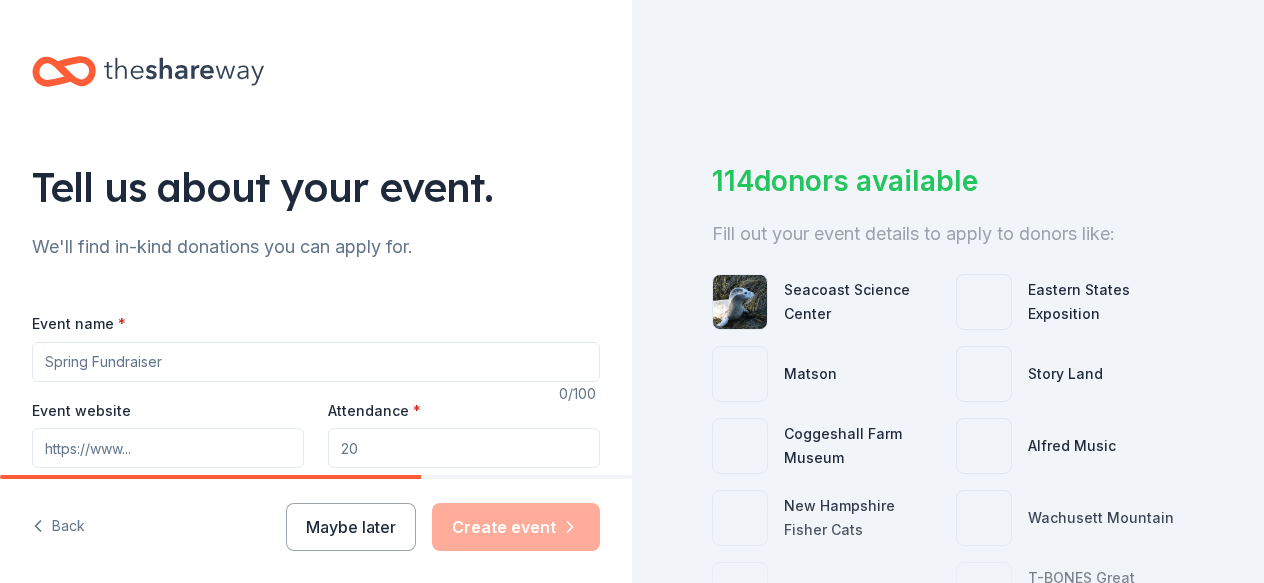 scroll, scrollTop: 109, scrollLeft: 0, axis: vertical 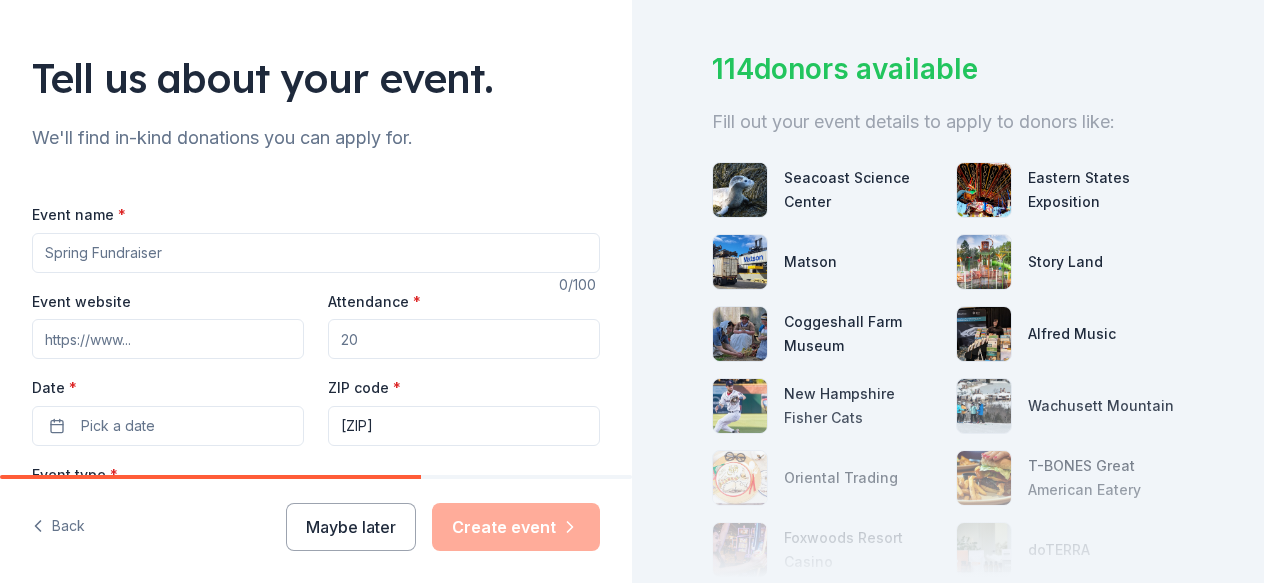 drag, startPoint x: 202, startPoint y: 254, endPoint x: 8, endPoint y: 256, distance: 194.01031 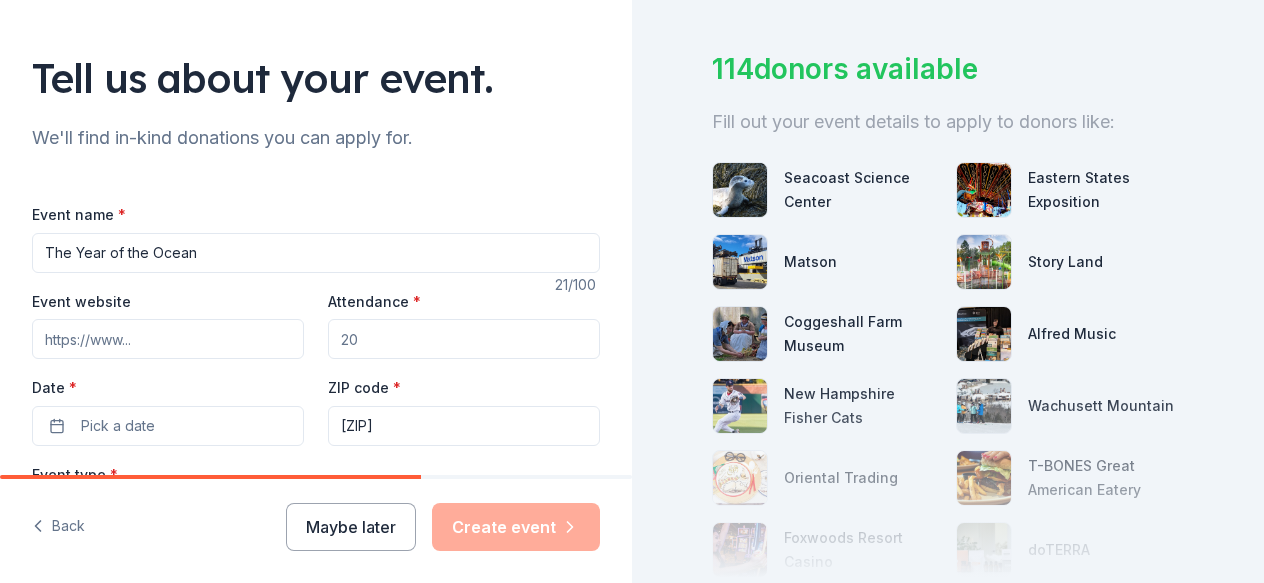 type on "The Year of the Ocean" 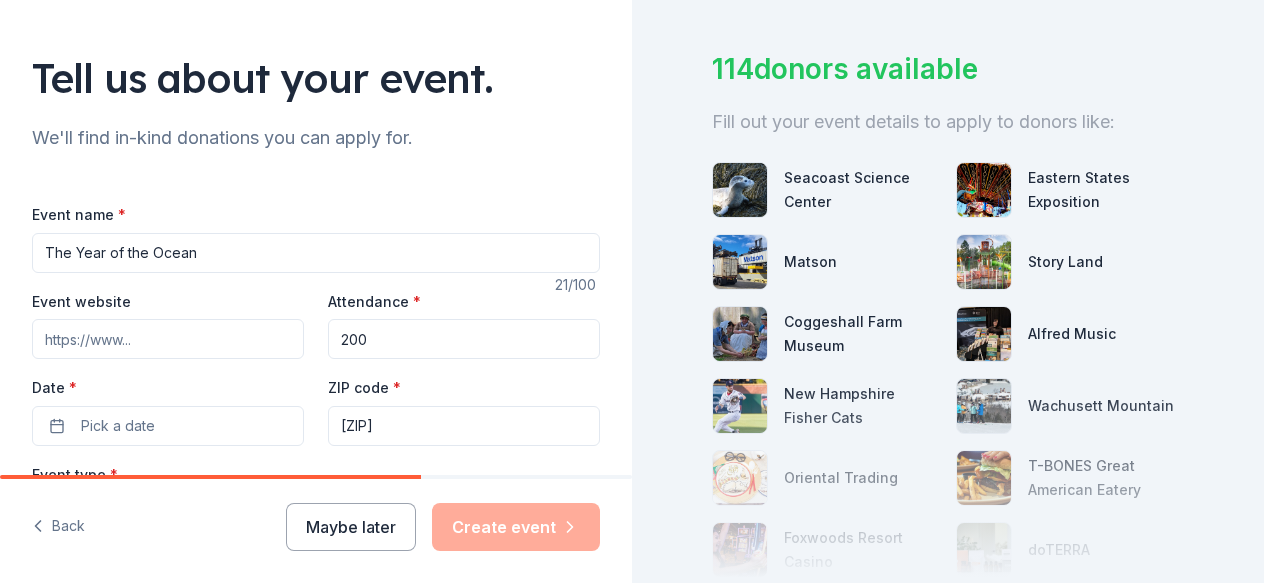 type on "200" 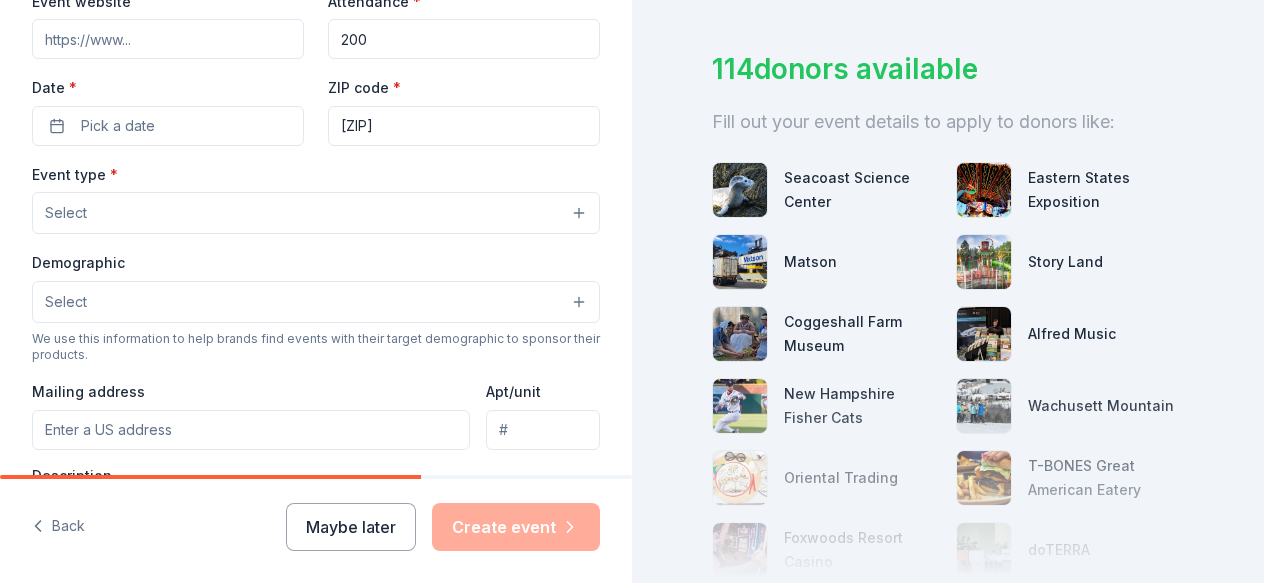 scroll, scrollTop: 414, scrollLeft: 0, axis: vertical 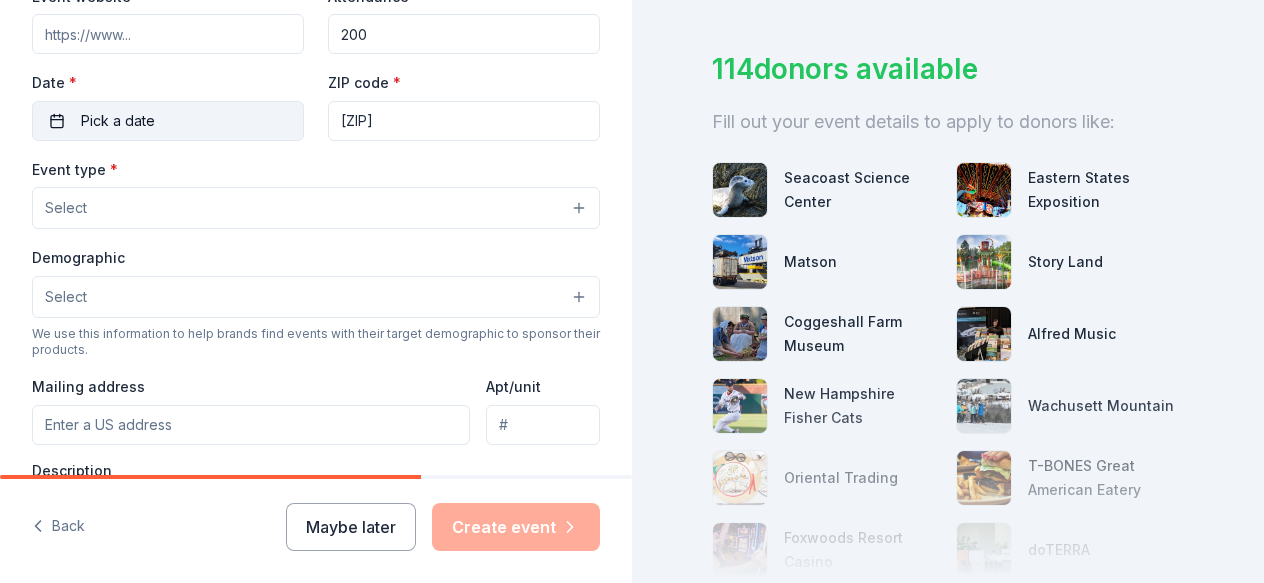 click on "Pick a date" at bounding box center [118, 121] 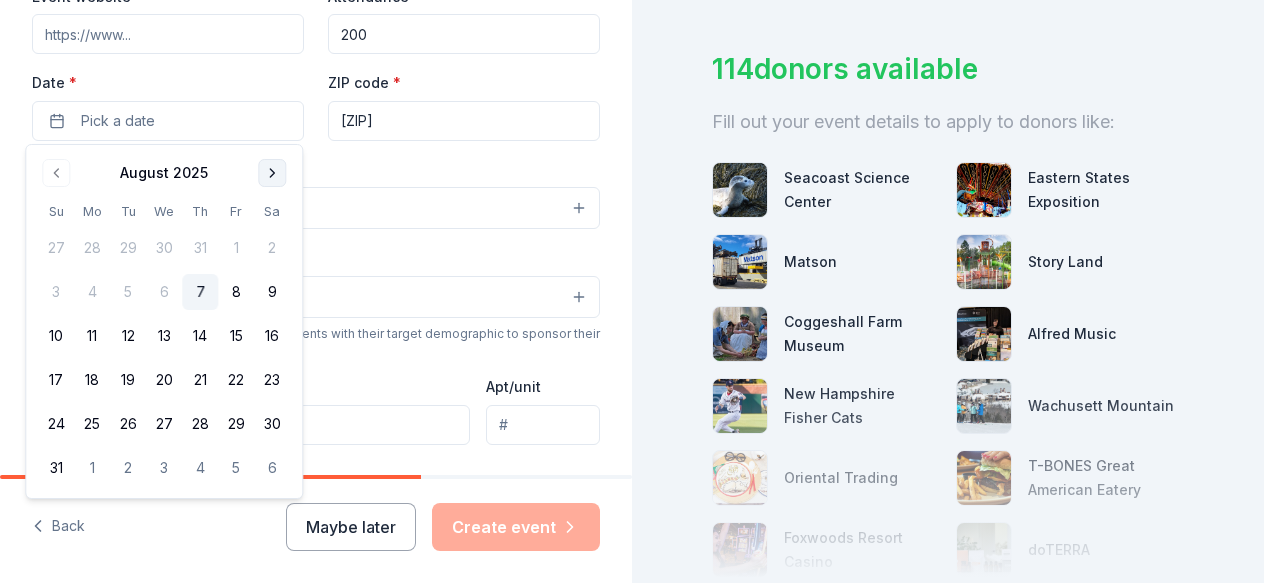 click at bounding box center [272, 173] 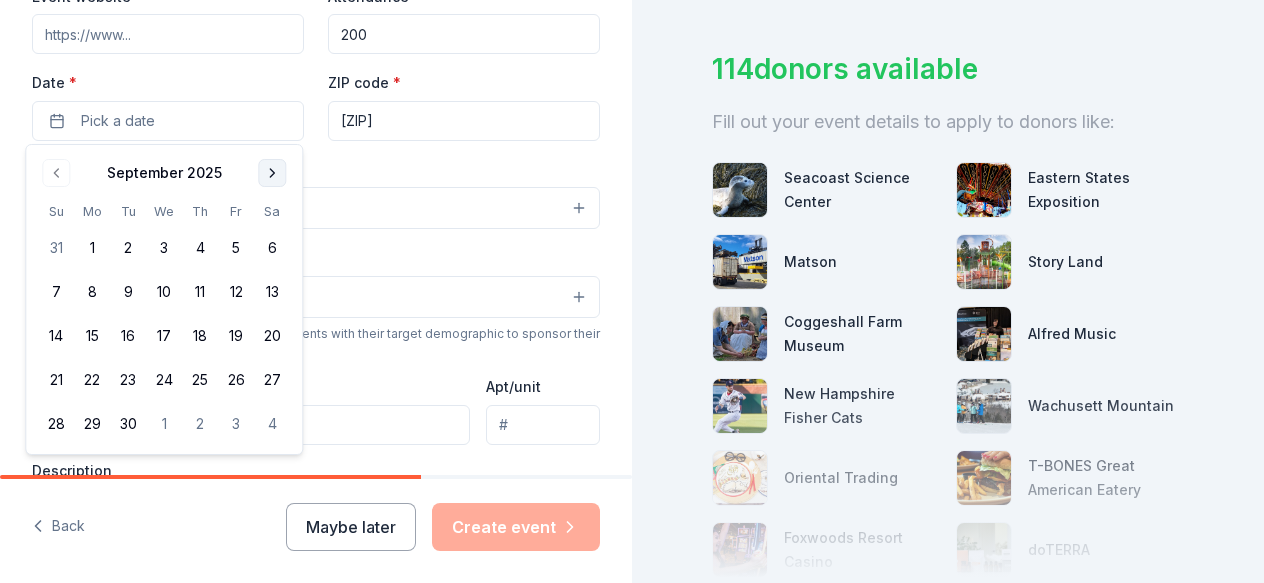 click at bounding box center (272, 173) 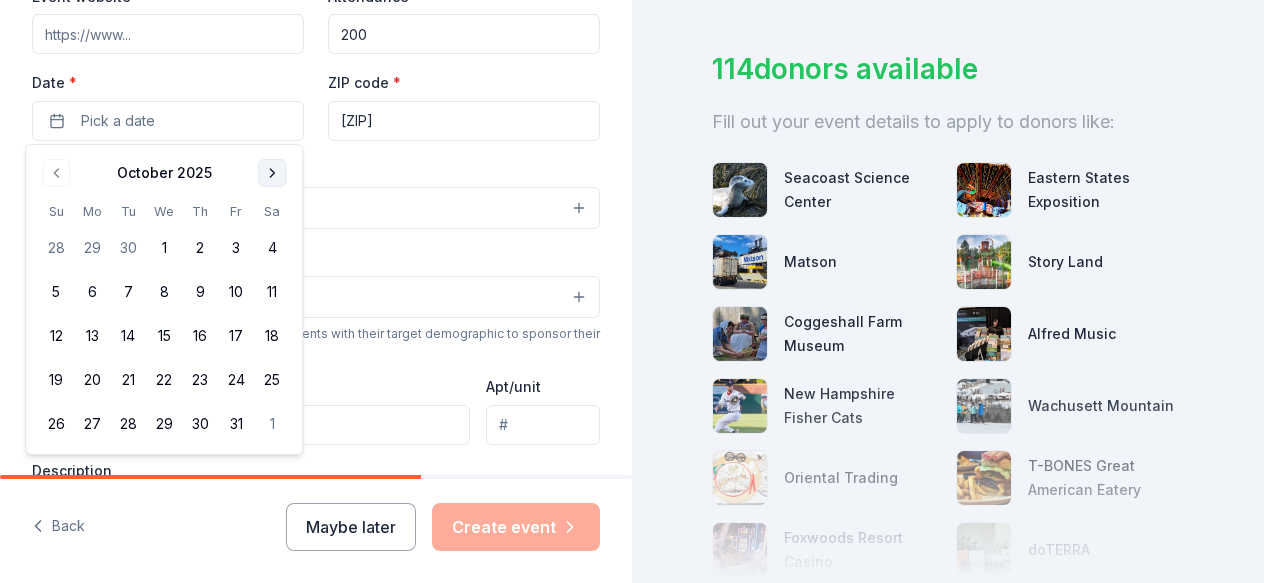 click at bounding box center (272, 173) 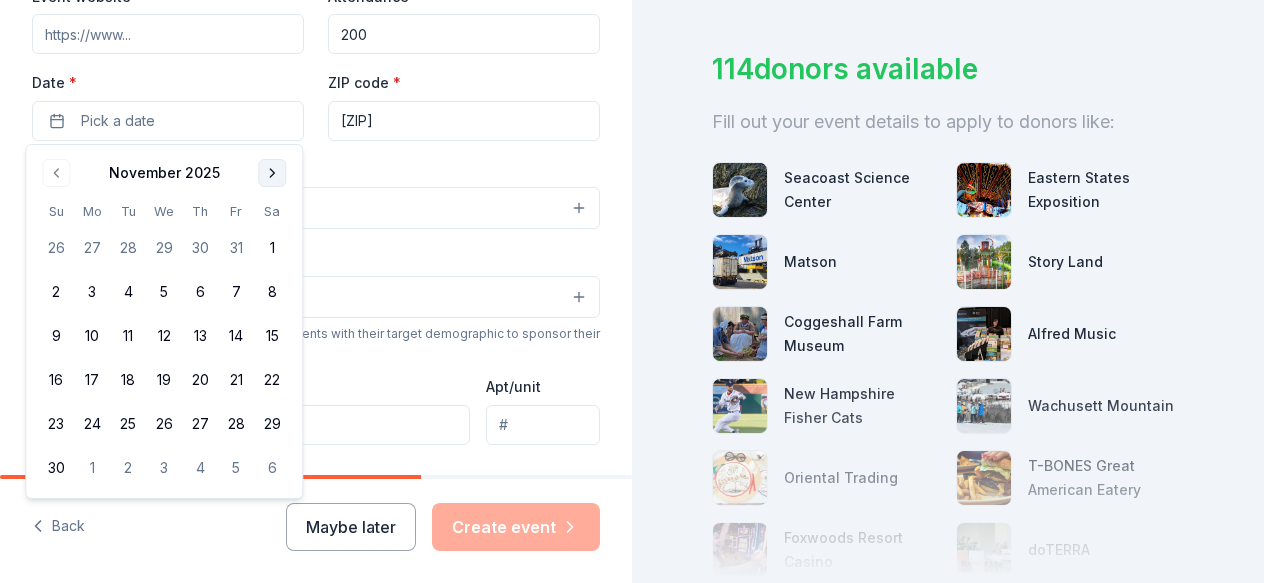 click at bounding box center (272, 173) 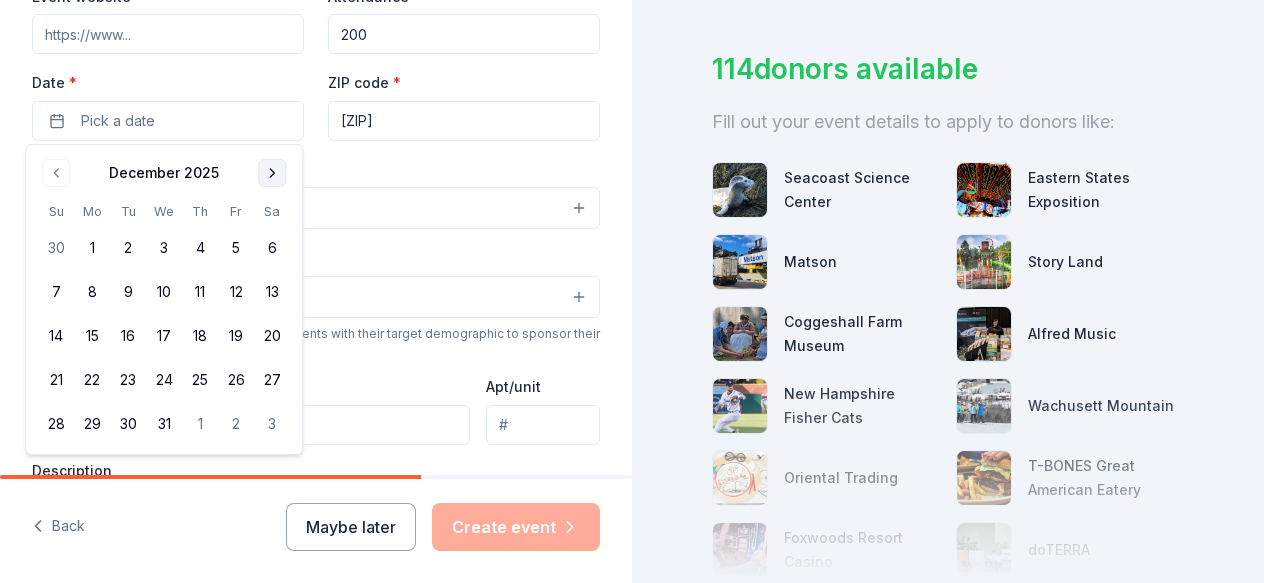 click at bounding box center [272, 173] 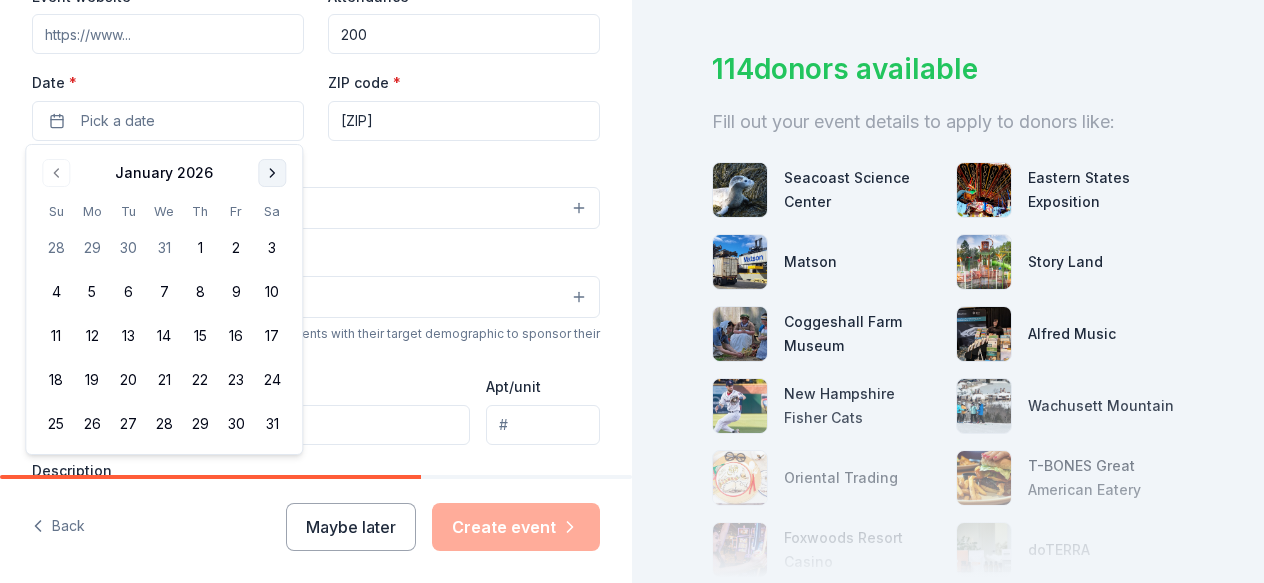click at bounding box center (272, 173) 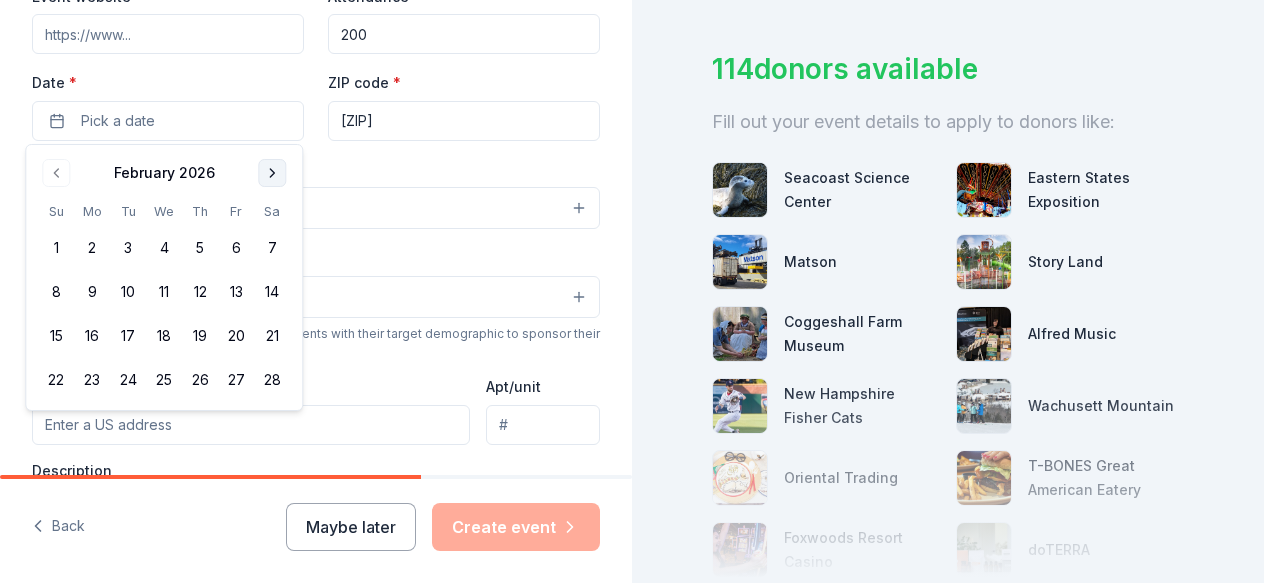 click at bounding box center [272, 173] 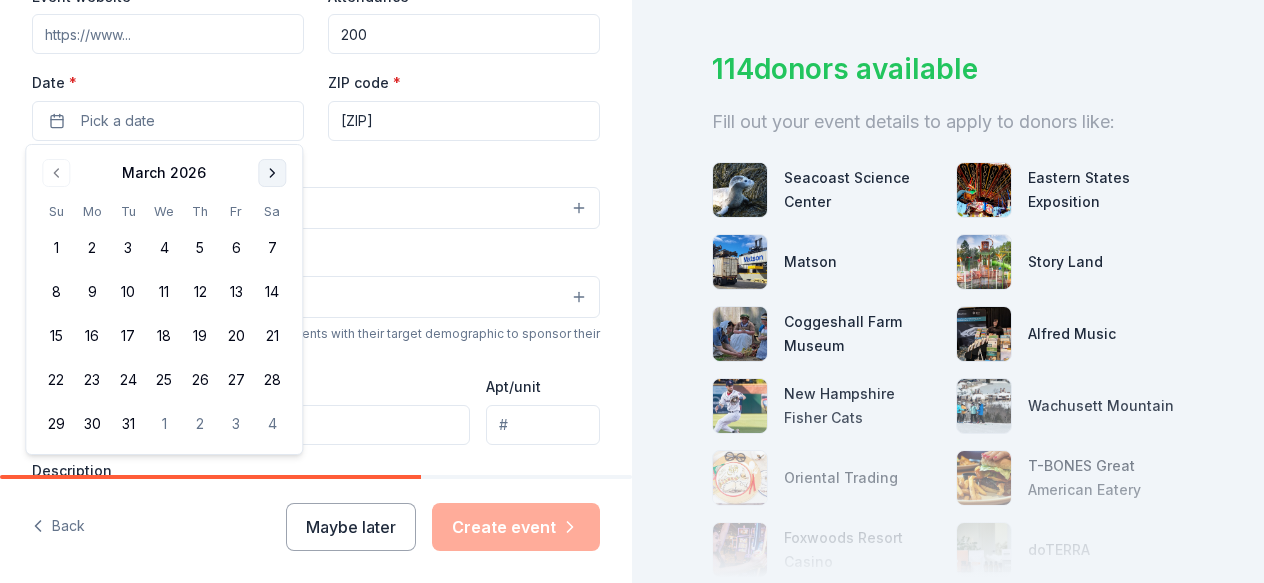 click at bounding box center (272, 173) 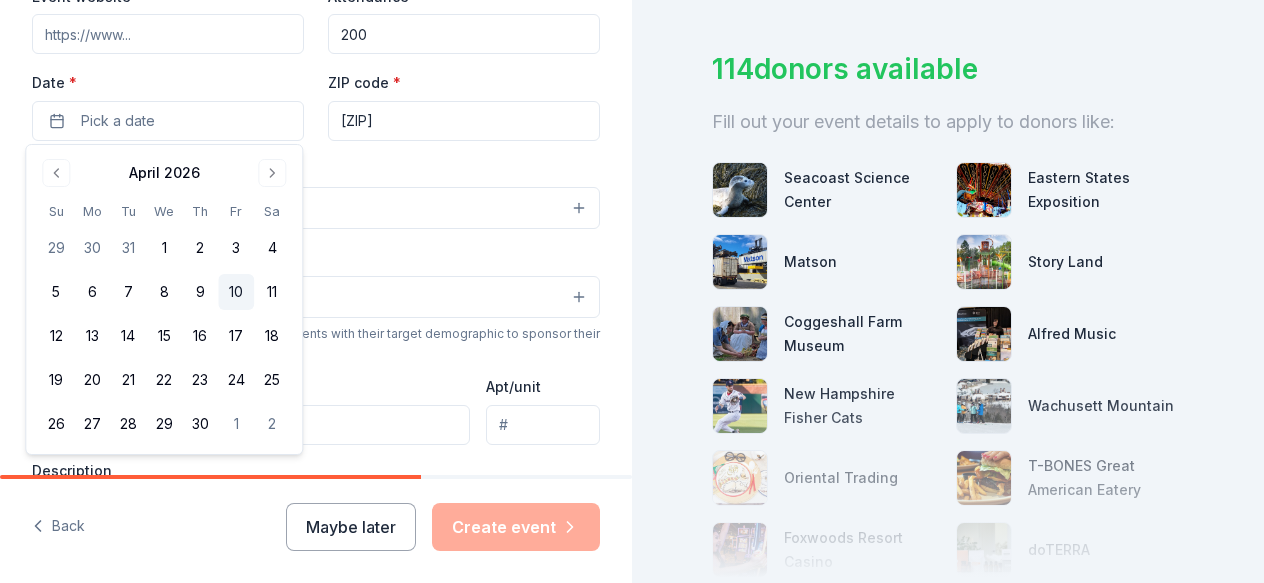 click on "10" at bounding box center (236, 292) 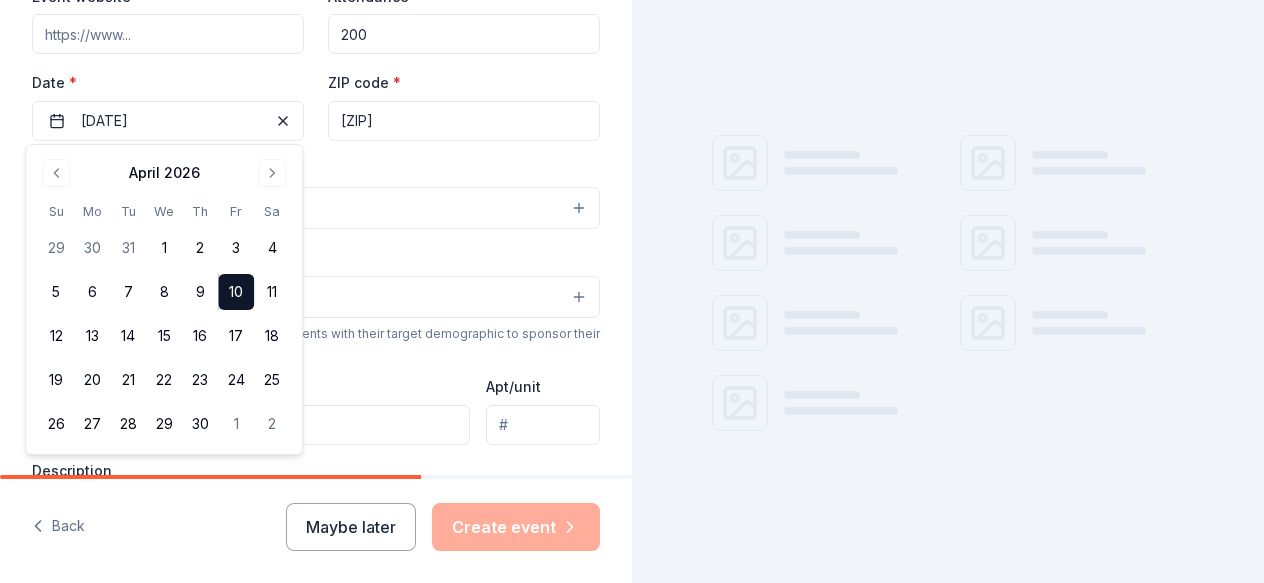 click on "Event type * Select" at bounding box center (316, 193) 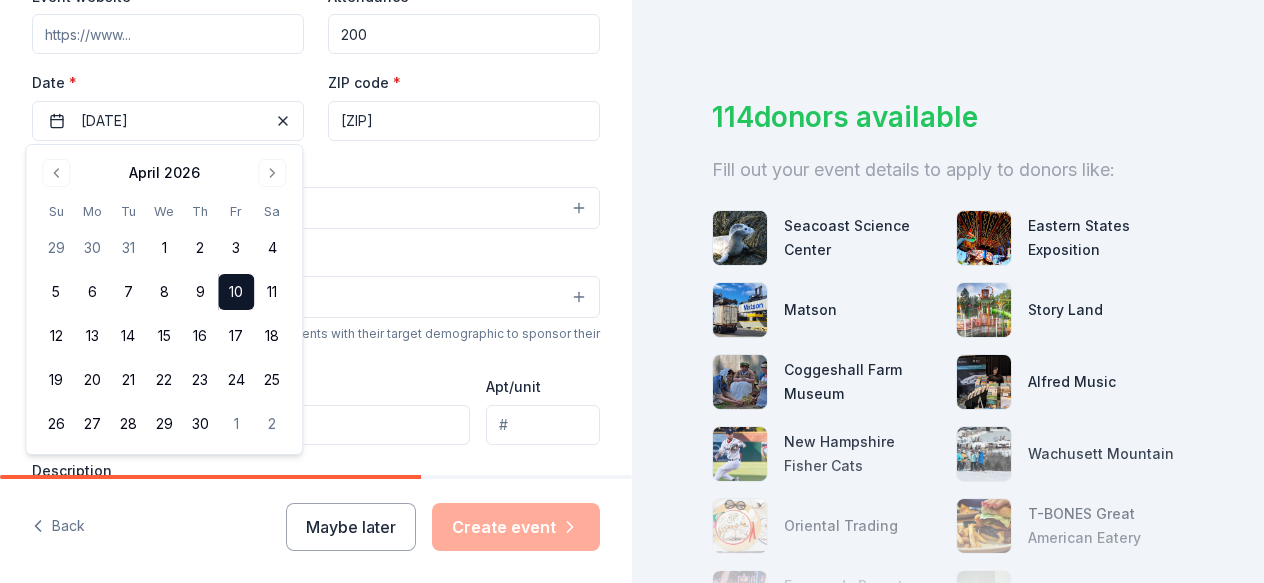 scroll, scrollTop: 112, scrollLeft: 0, axis: vertical 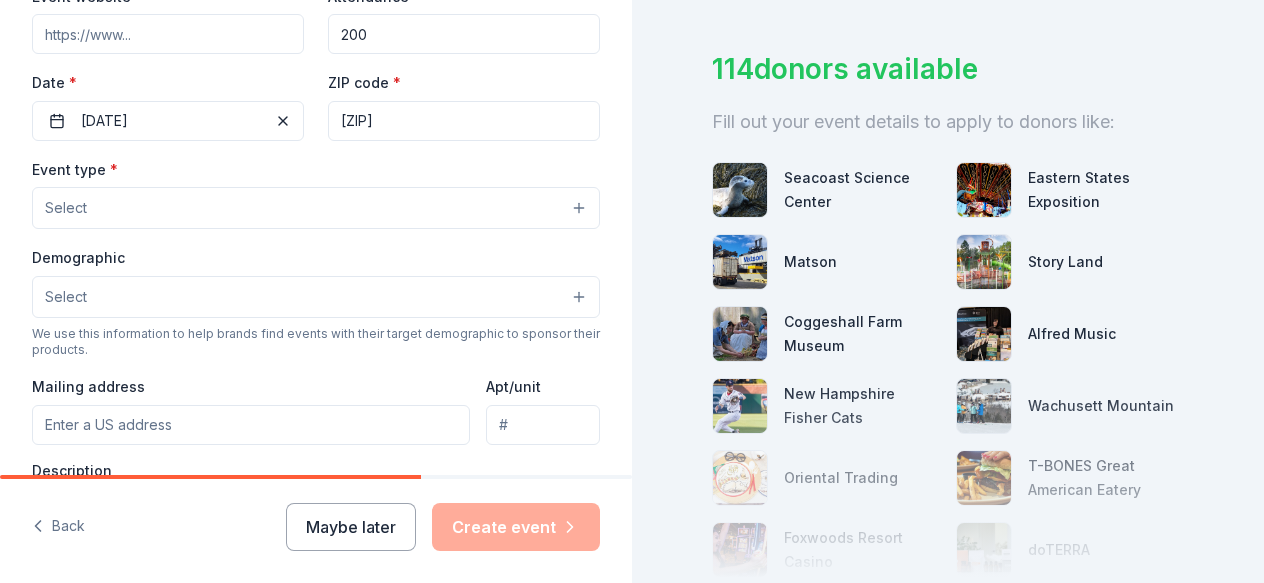 click on "Event type * Select" at bounding box center [316, 193] 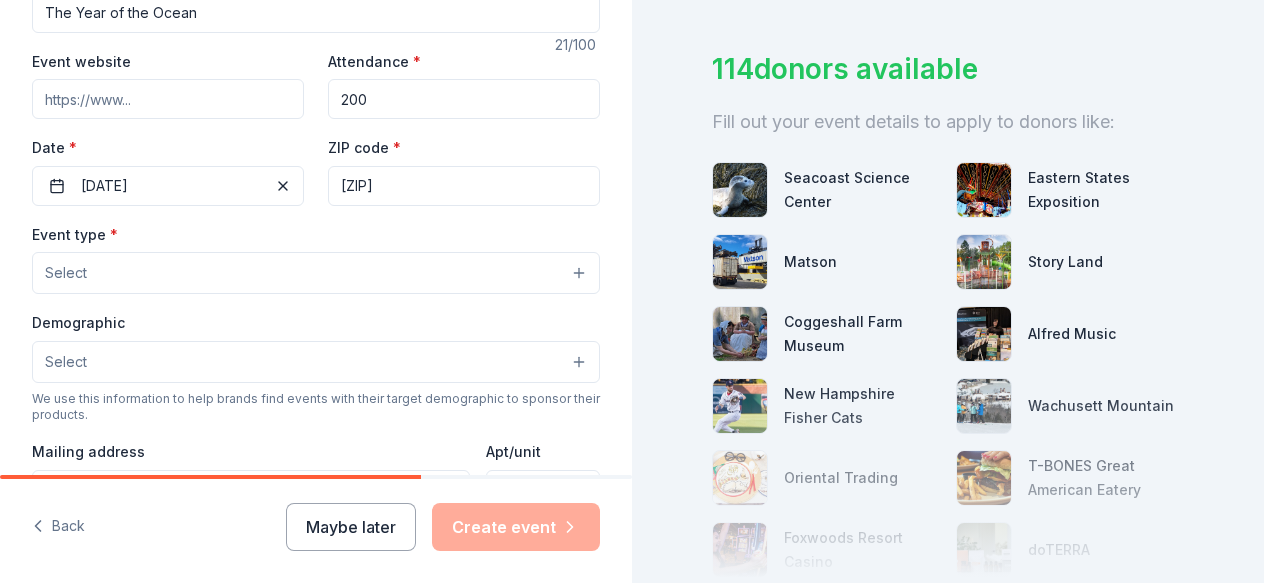 scroll, scrollTop: 348, scrollLeft: 0, axis: vertical 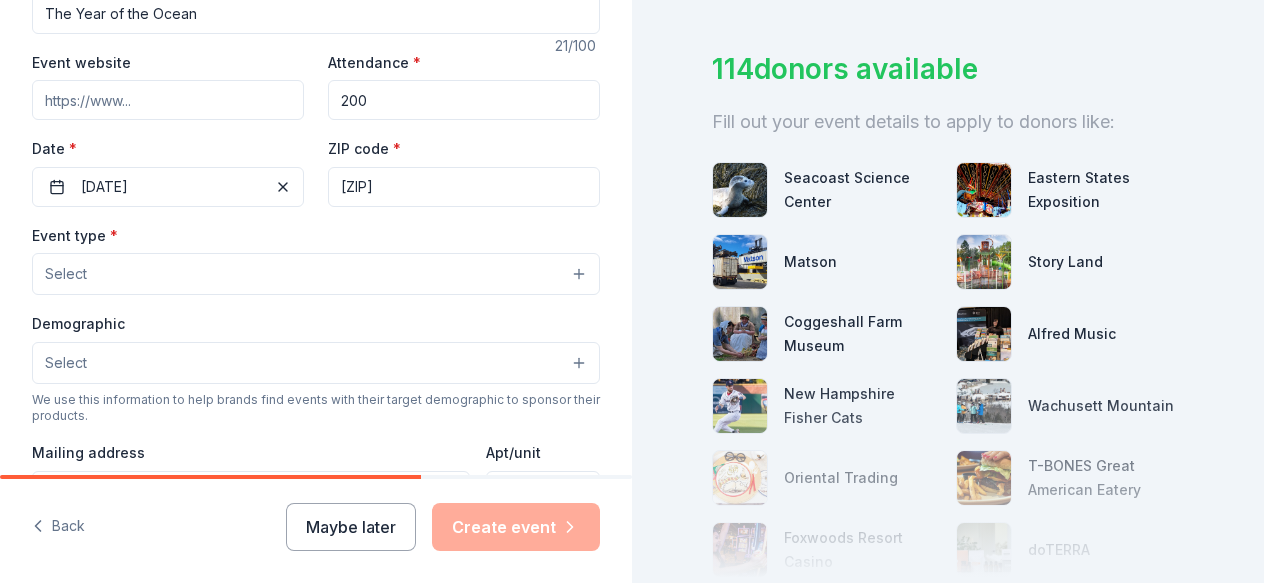 drag, startPoint x: 374, startPoint y: 100, endPoint x: 297, endPoint y: 92, distance: 77.41447 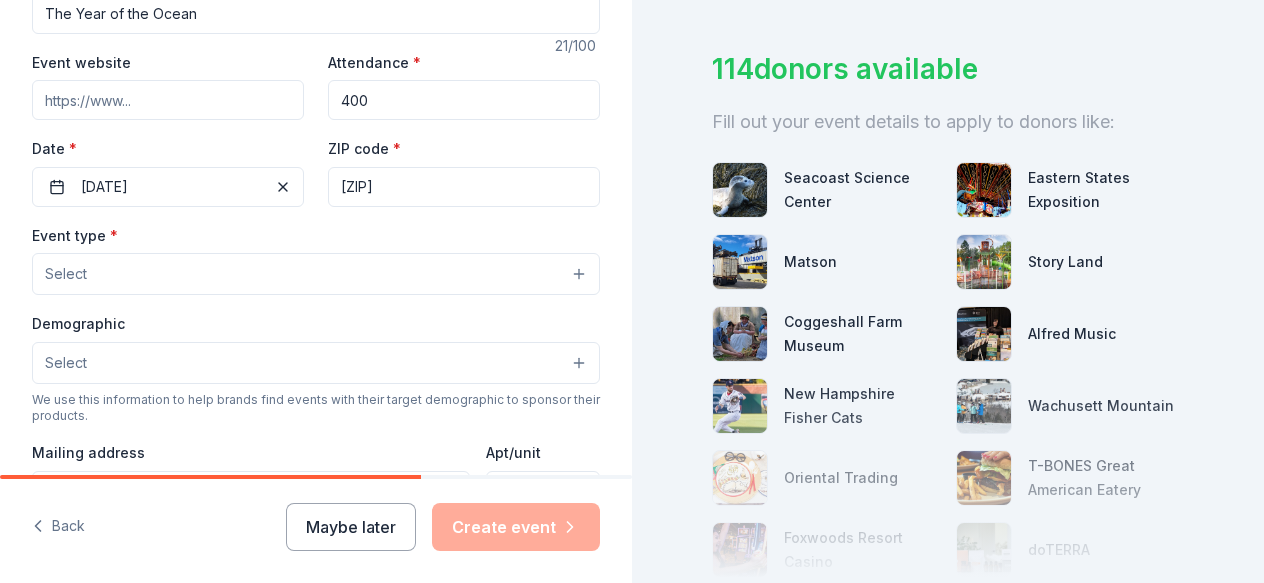 type on "400" 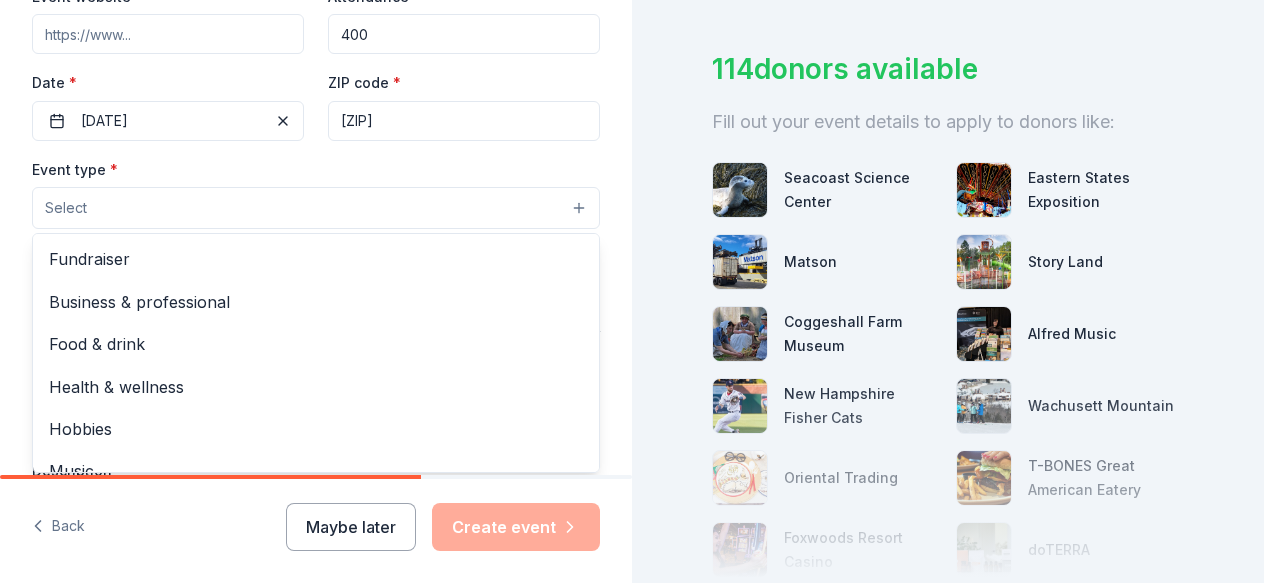 scroll, scrollTop: 416, scrollLeft: 0, axis: vertical 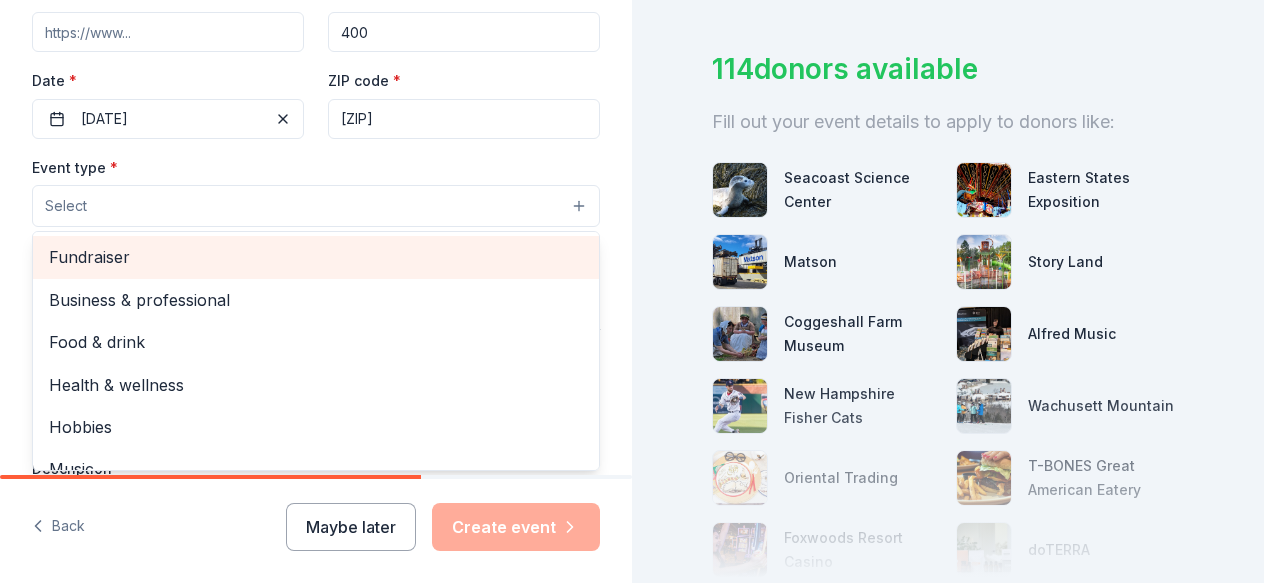 click on "Fundraiser" at bounding box center (316, 257) 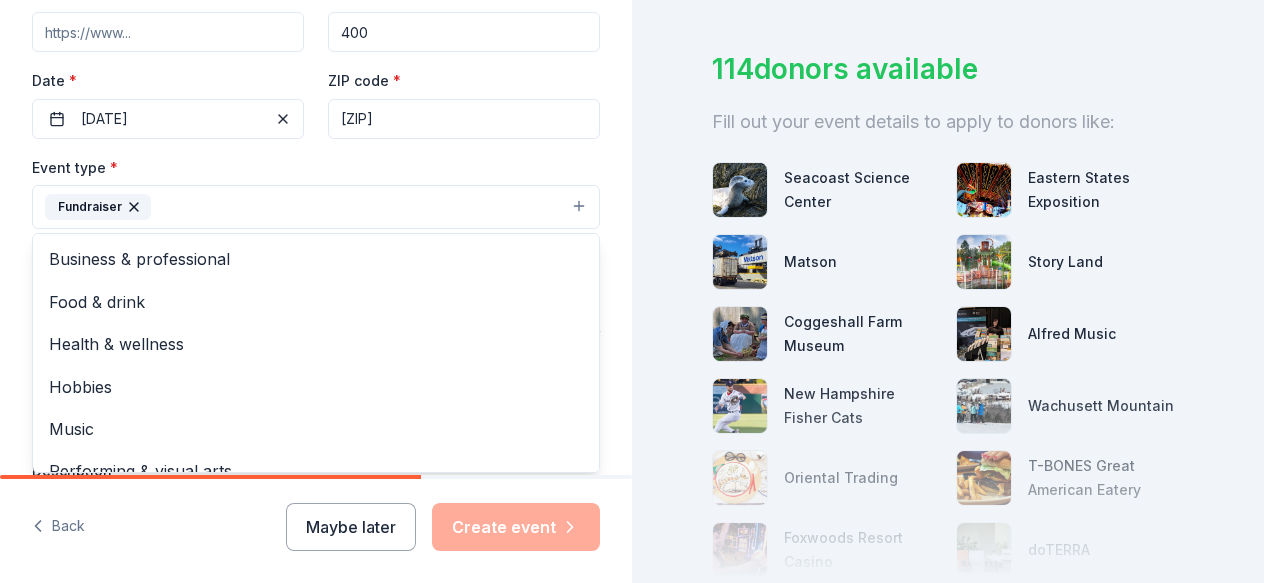 click on "Tell us about your event. We'll find in-kind donations you can apply for. Event name * The Year of the Ocean 21 /100 Event website Attendance * 400 Date * 04/10/2026 ZIP code * 03861 Event type * Fundraiser Business & professional Food & drink Health & wellness Hobbies Music Performing & visual arts Demographic Select We use this information to help brands find events with their target demographic to sponsor their products. Mailing address Apt/unit Description What are you looking for? * Auction & raffle Meals Snacks Desserts Alcohol Beverages Send me reminders Email me reminders of donor application deadlines Recurring event" at bounding box center (316, 250) 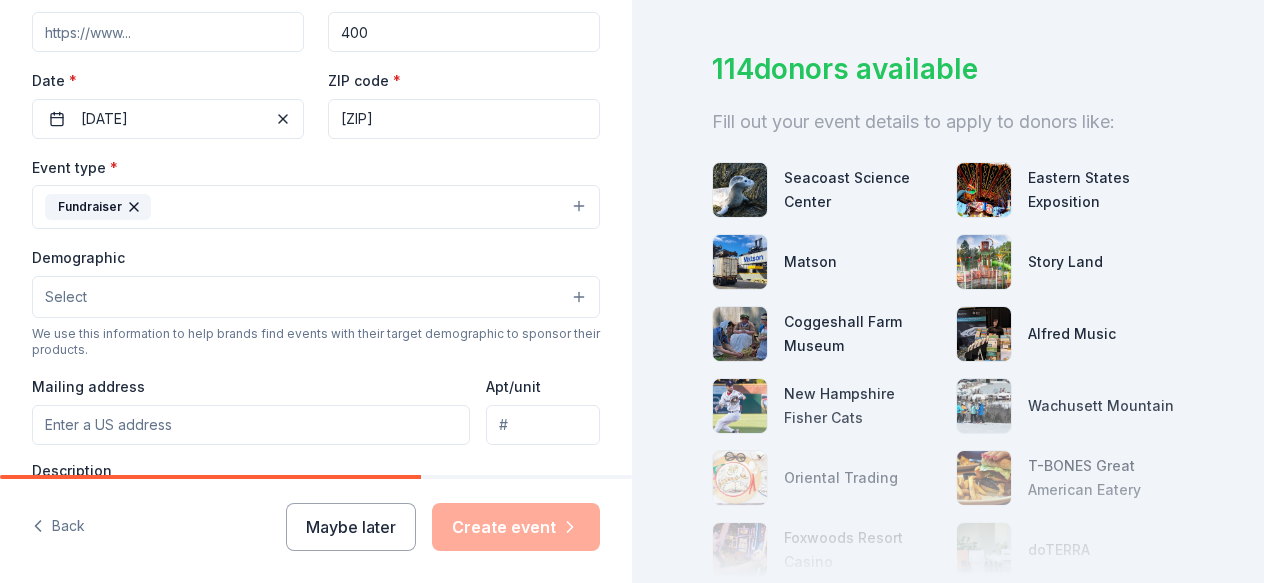 click on "Select" at bounding box center [316, 297] 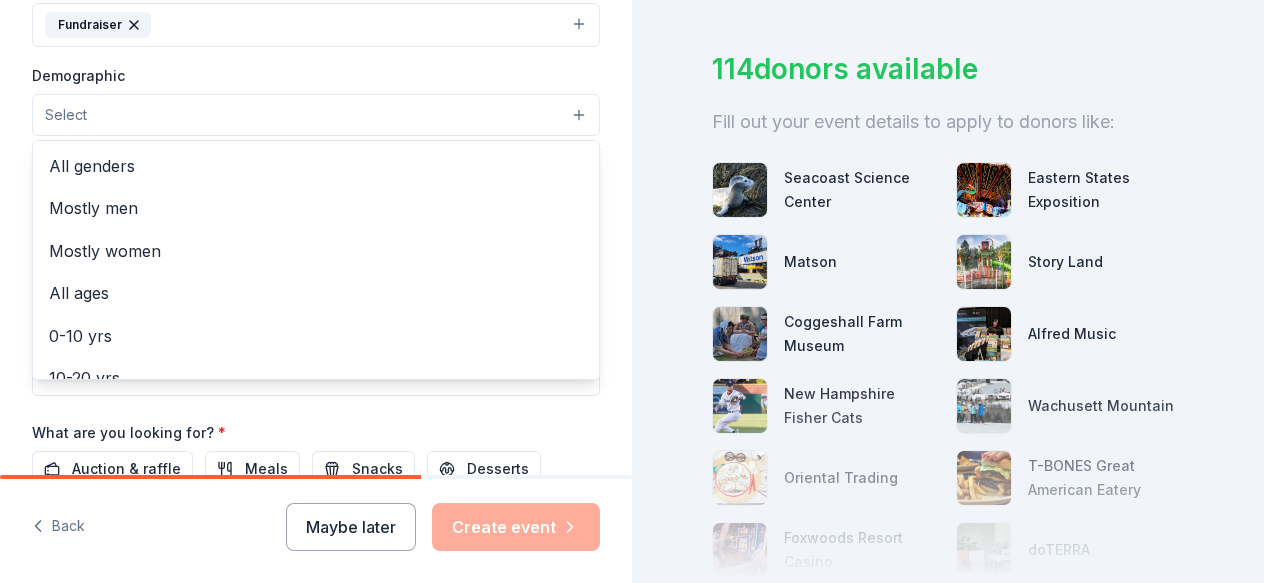 scroll, scrollTop: 611, scrollLeft: 0, axis: vertical 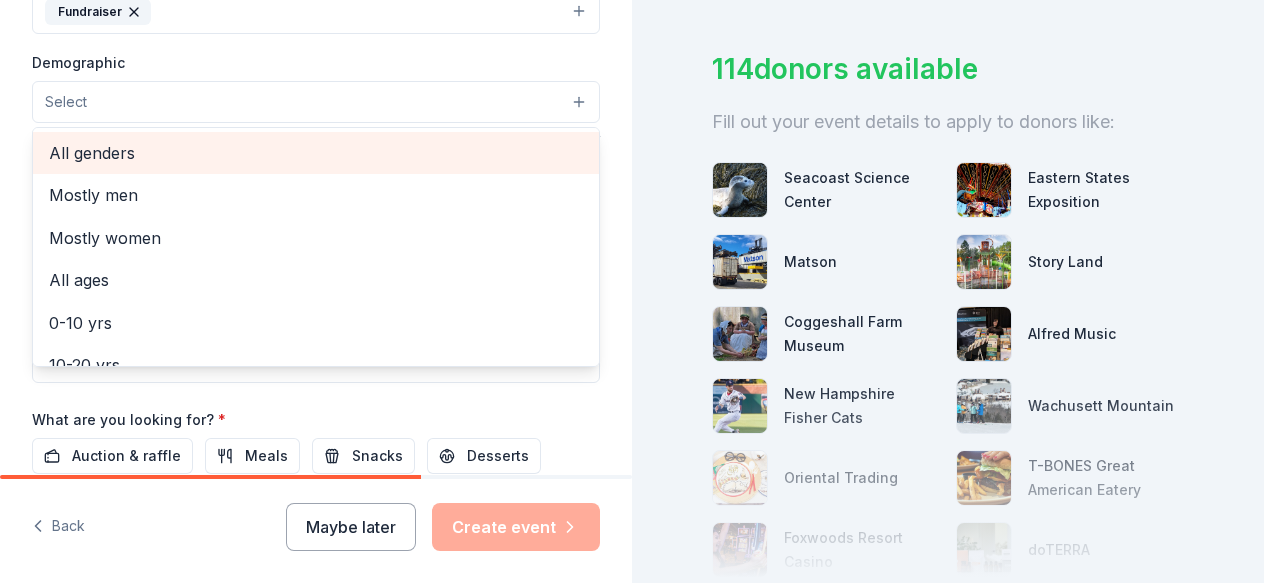 click on "All genders" at bounding box center [316, 153] 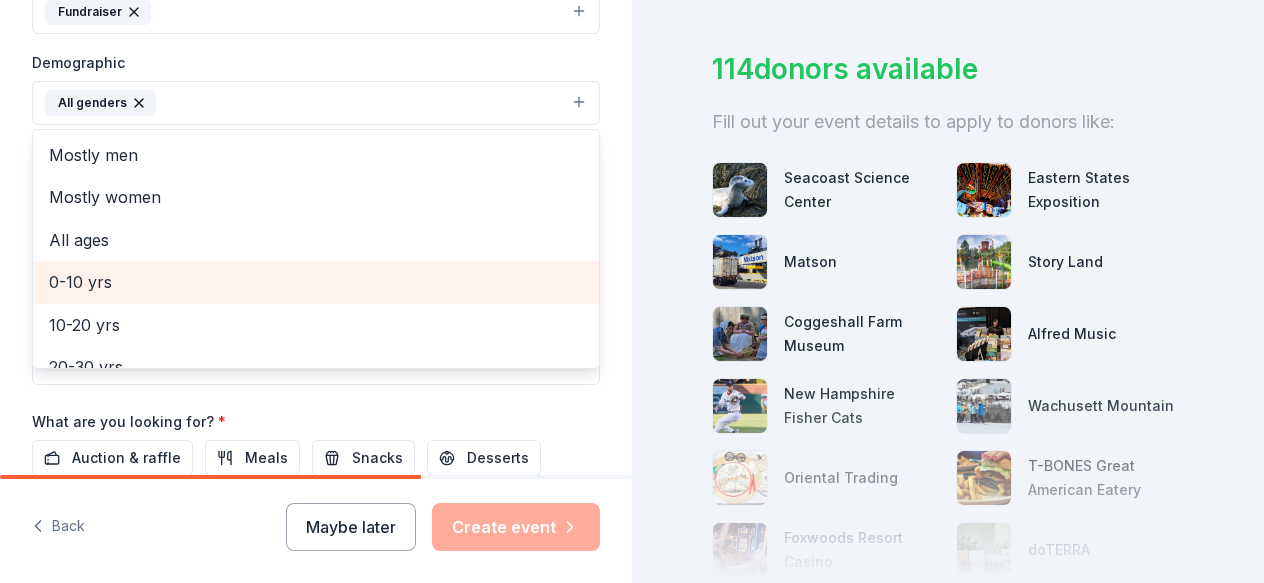 click on "0-10 yrs" at bounding box center (316, 282) 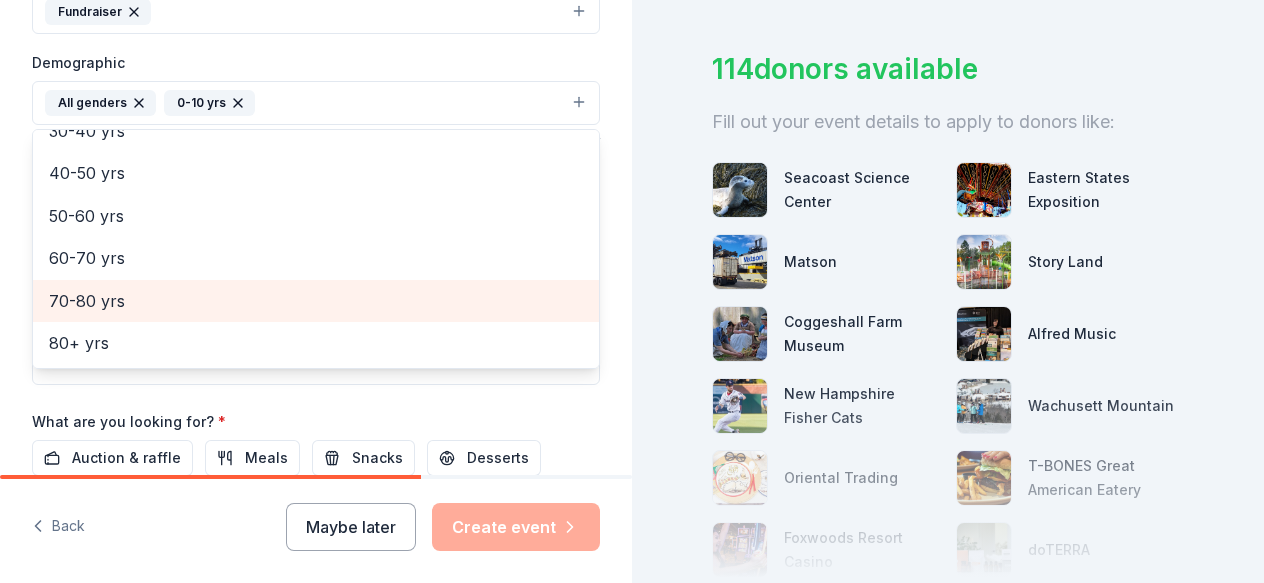 scroll, scrollTop: 0, scrollLeft: 0, axis: both 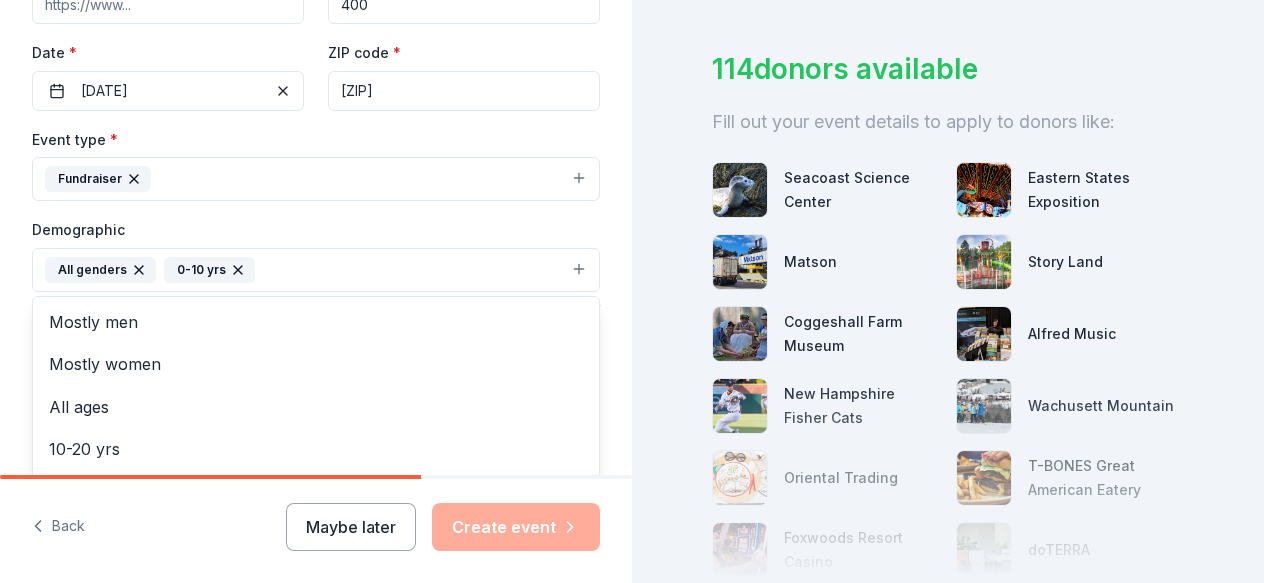 click on "Tell us about your event. We'll find in-kind donations you can apply for. Event name * The Year of the Ocean 21 /100 Event website Attendance * 400 Date * 04/10/2026 ZIP code * 03861 Event type * Fundraiser Demographic All genders 0-10 yrs Mostly men Mostly women All ages 10-20 yrs 20-30 yrs 30-40 yrs 40-50 yrs 50-60 yrs 60-70 yrs 70-80 yrs 80+ yrs We use this information to help brands find events with their target demographic to sponsor their products. Mailing address Apt/unit Description What are you looking for? * Auction & raffle Meals Snacks Desserts Alcohol Beverages Send me reminders Email me reminders of donor application deadlines Recurring event" at bounding box center (316, 223) 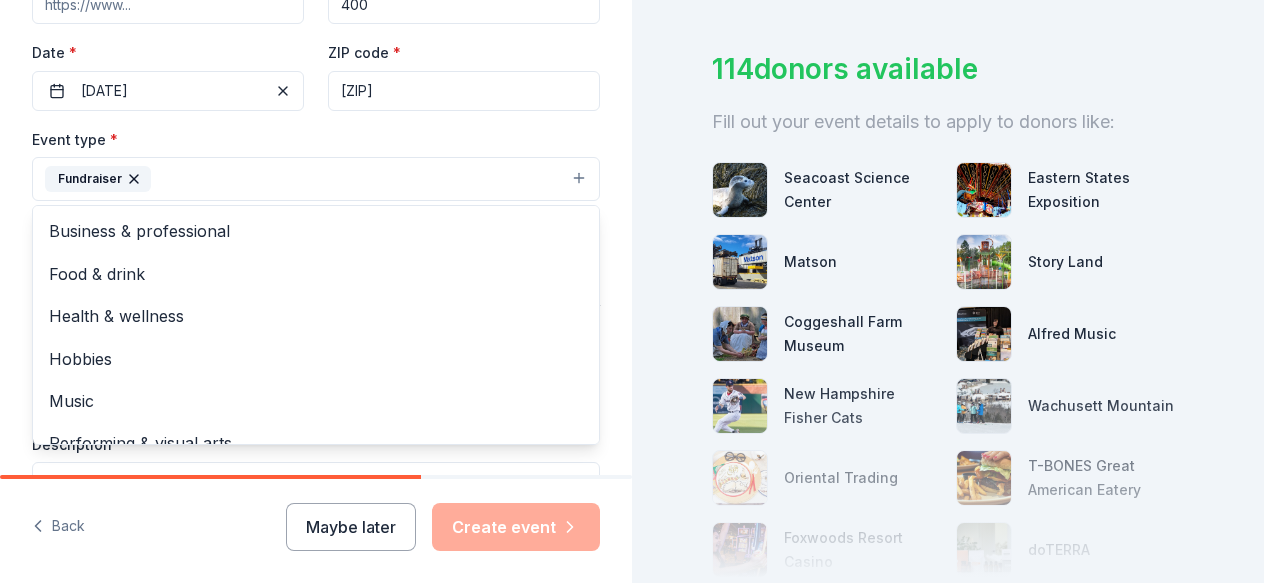 click on "Fundraiser" at bounding box center [316, 179] 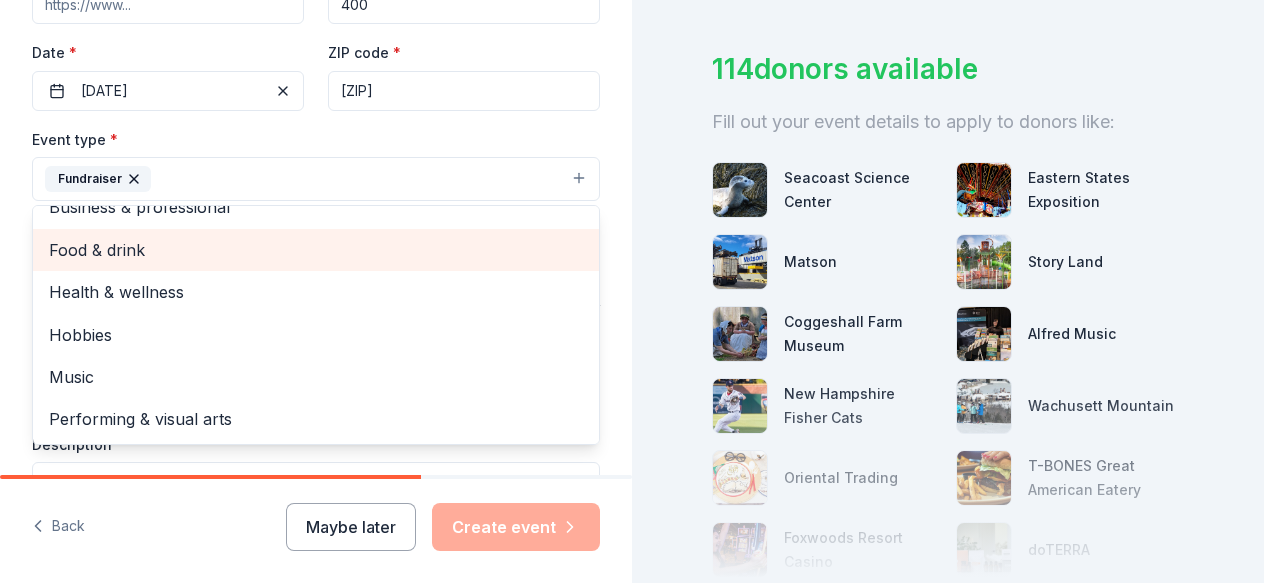 scroll, scrollTop: 0, scrollLeft: 0, axis: both 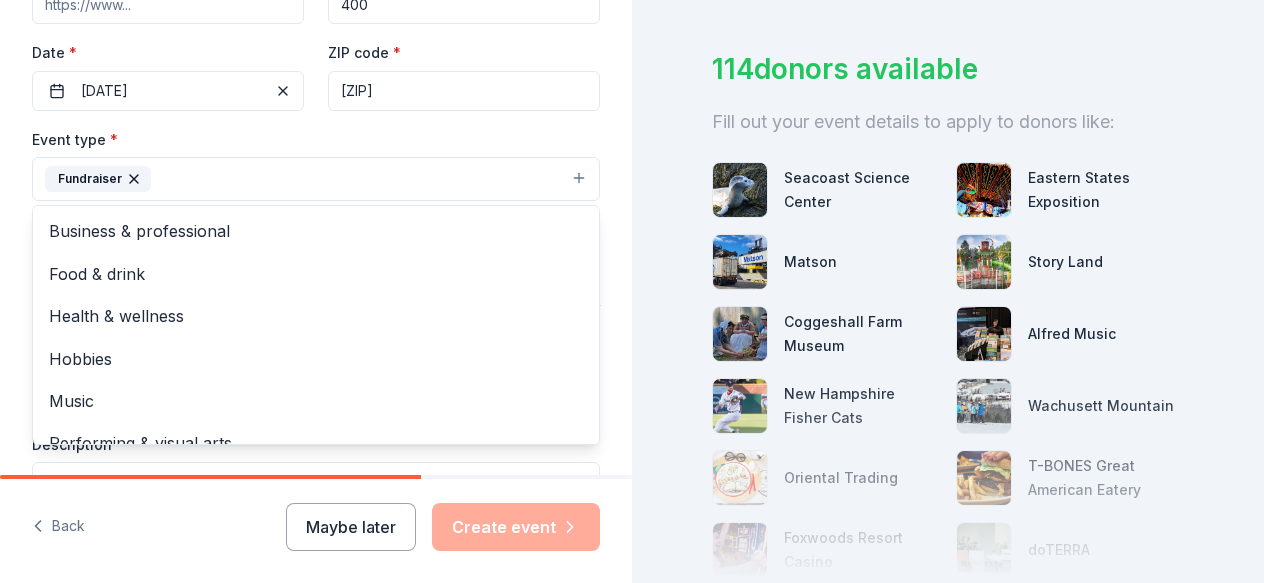 click on "Tell us about your event. We'll find in-kind donations you can apply for. Event name * The Year of the Ocean 21 /100 Event website Attendance * 400 Date * 04/10/2026 ZIP code * 03861 Event type * Fundraiser Business & professional Food & drink Health & wellness Hobbies Music Performing & visual arts Demographic All genders 0-10 yrs We use this information to help brands find events with their target demographic to sponsor their products. Mailing address Apt/unit Description What are you looking for? * Auction & raffle Meals Snacks Desserts Alcohol Beverages Send me reminders Email me reminders of donor application deadlines Recurring event" at bounding box center (316, 223) 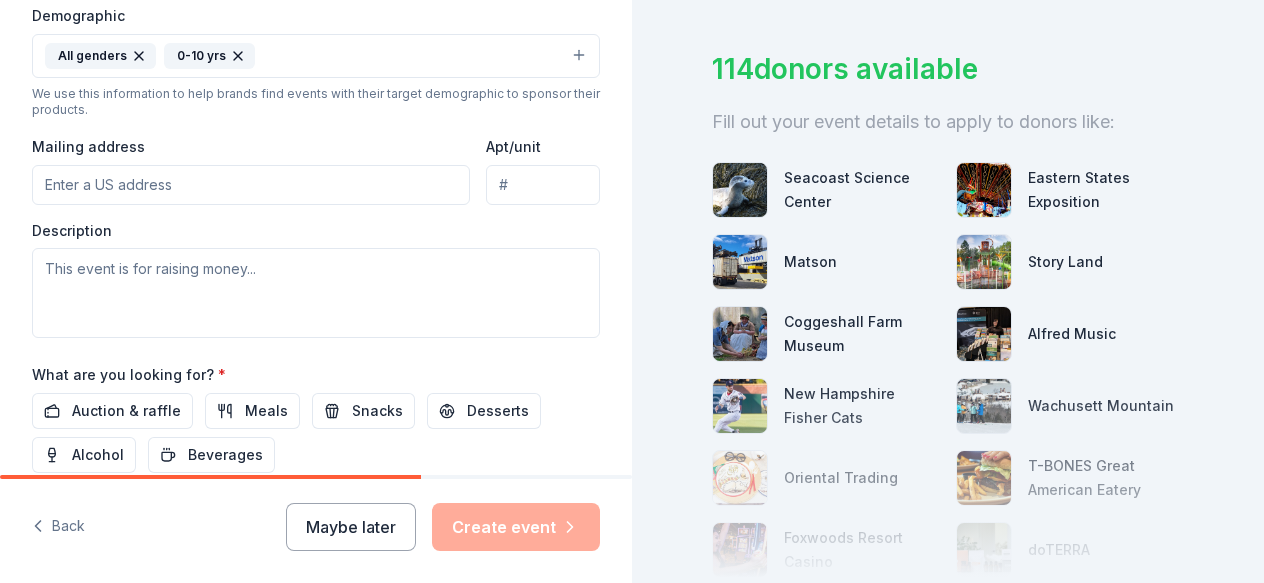 scroll, scrollTop: 667, scrollLeft: 0, axis: vertical 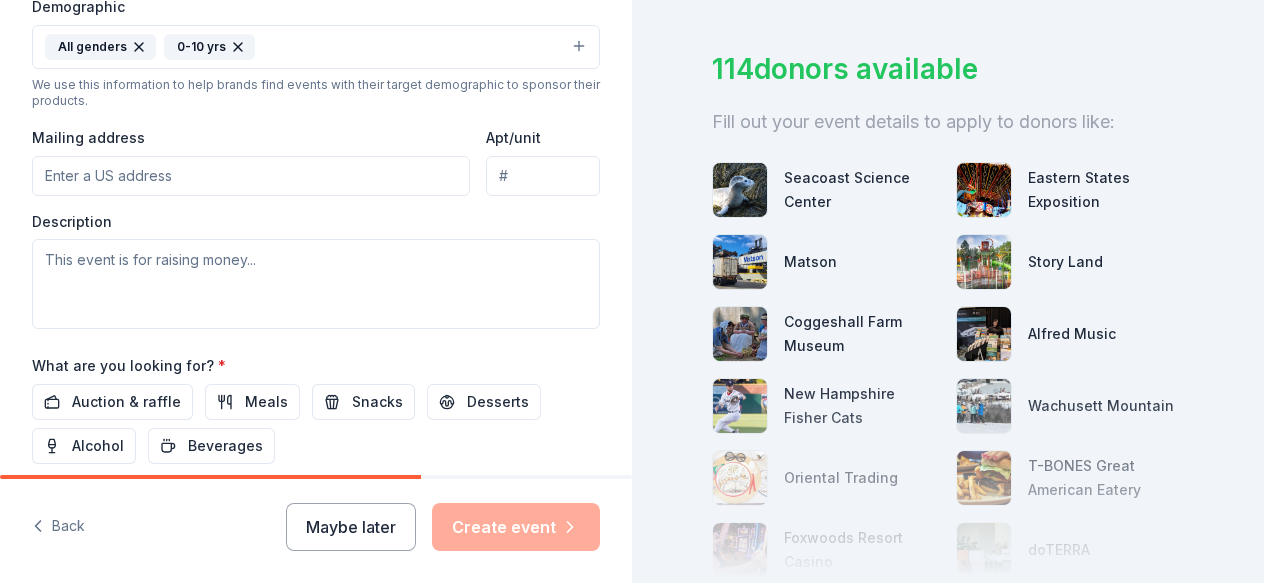 click on "Mailing address" at bounding box center (251, 176) 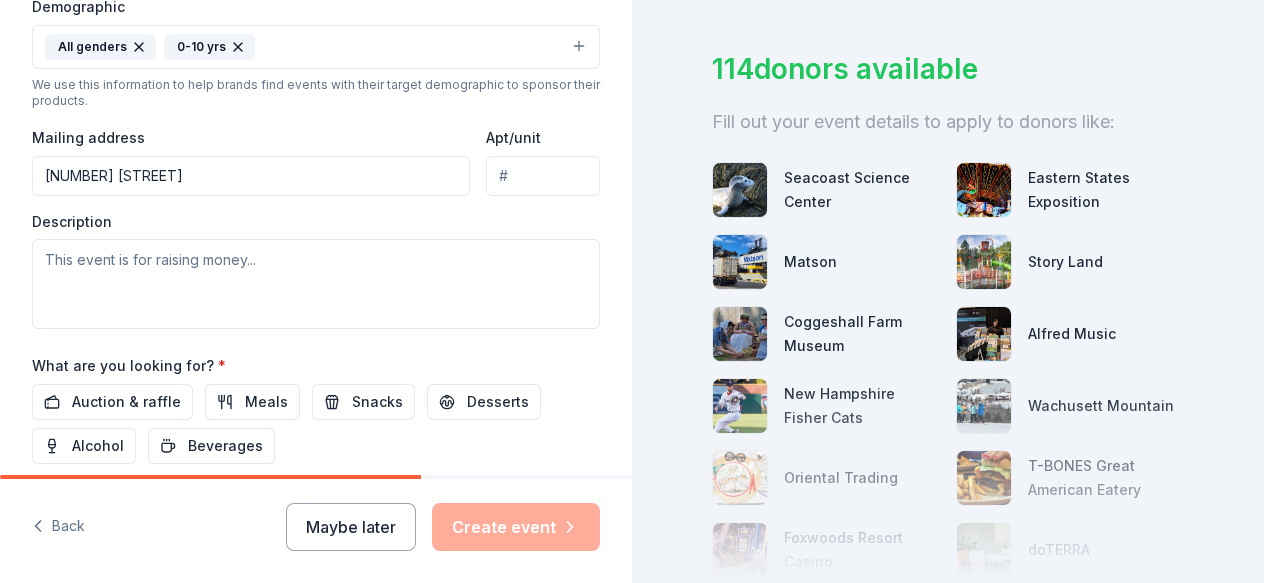 type on "23 Mast Road" 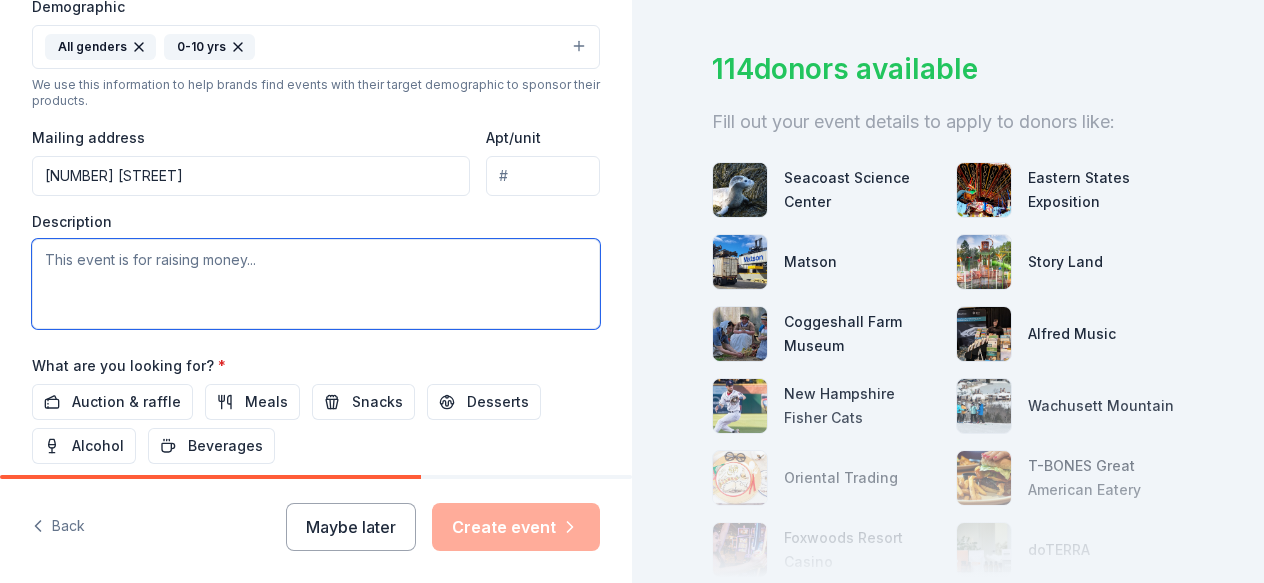 click at bounding box center (316, 284) 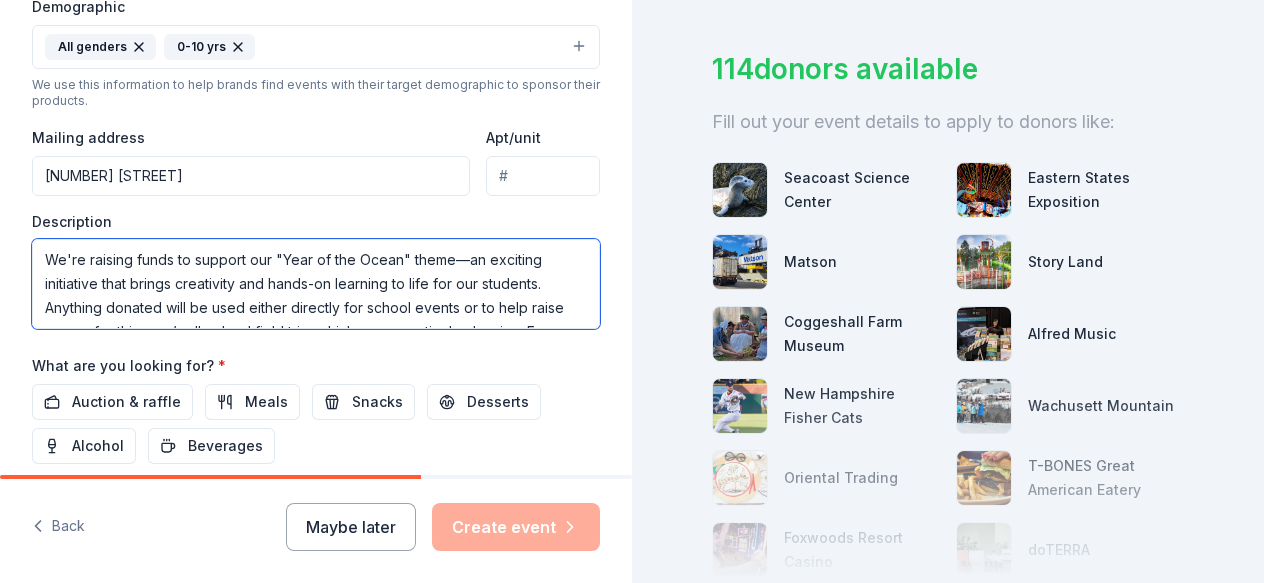 scroll, scrollTop: 60, scrollLeft: 0, axis: vertical 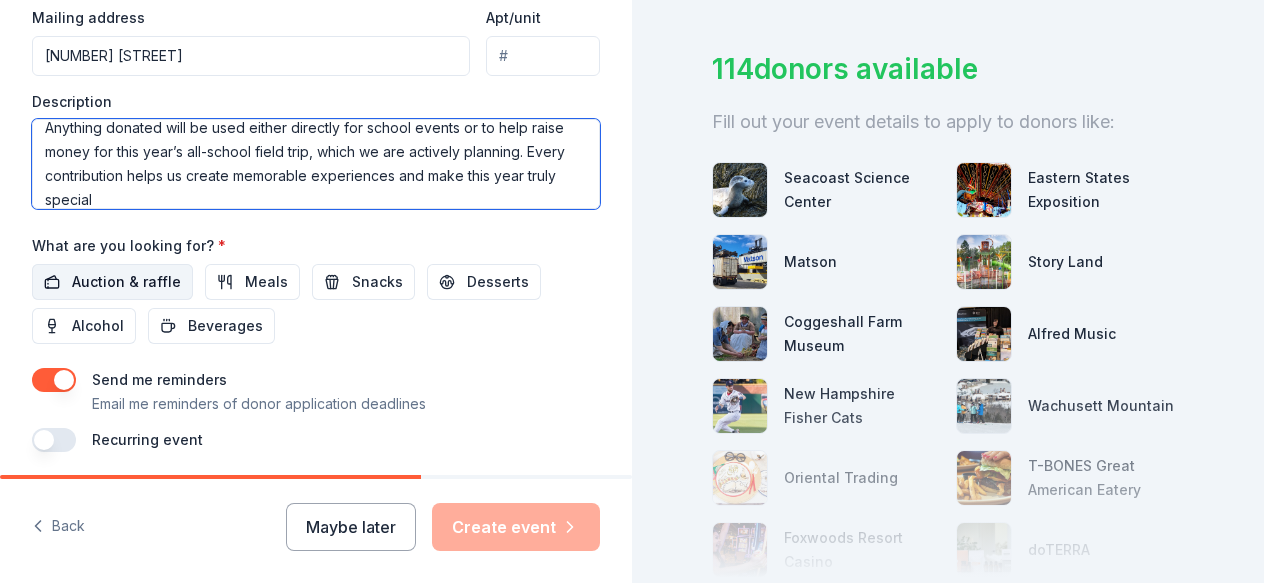 type on "We're raising funds to support our "Year of the Ocean" theme—an exciting initiative that brings creativity and hands-on learning to life for our students. Anything donated will be used either directly for school events or to help raise money for this year’s all-school field trip, which we are actively planning. Every contribution helps us create memorable experiences and make this year truly special" 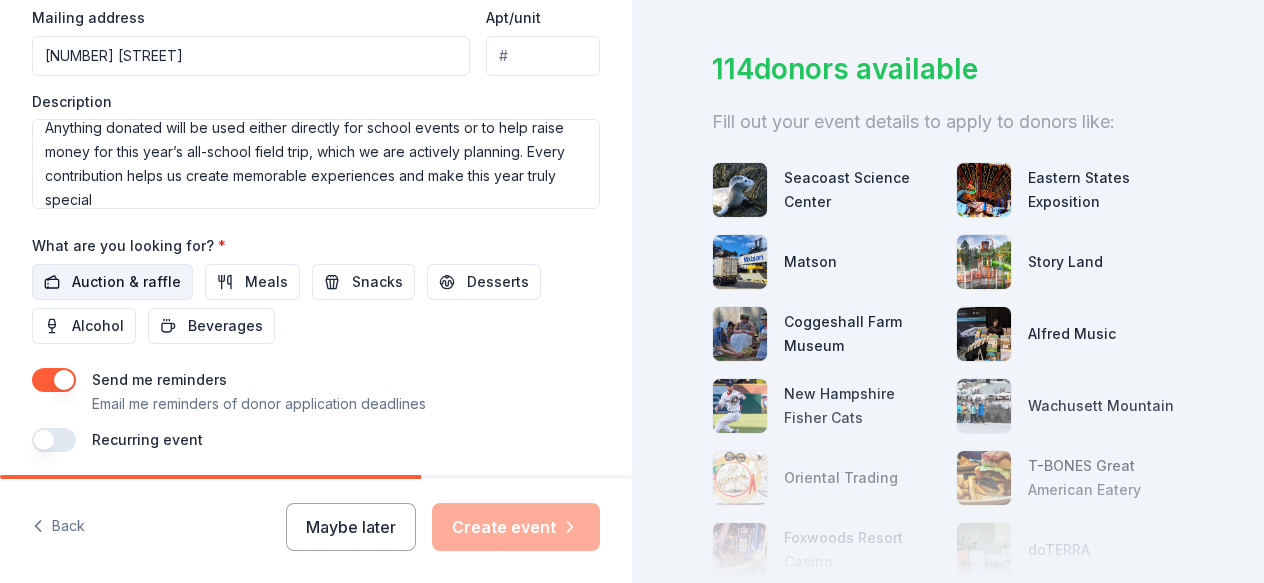 click on "Auction & raffle" at bounding box center (126, 282) 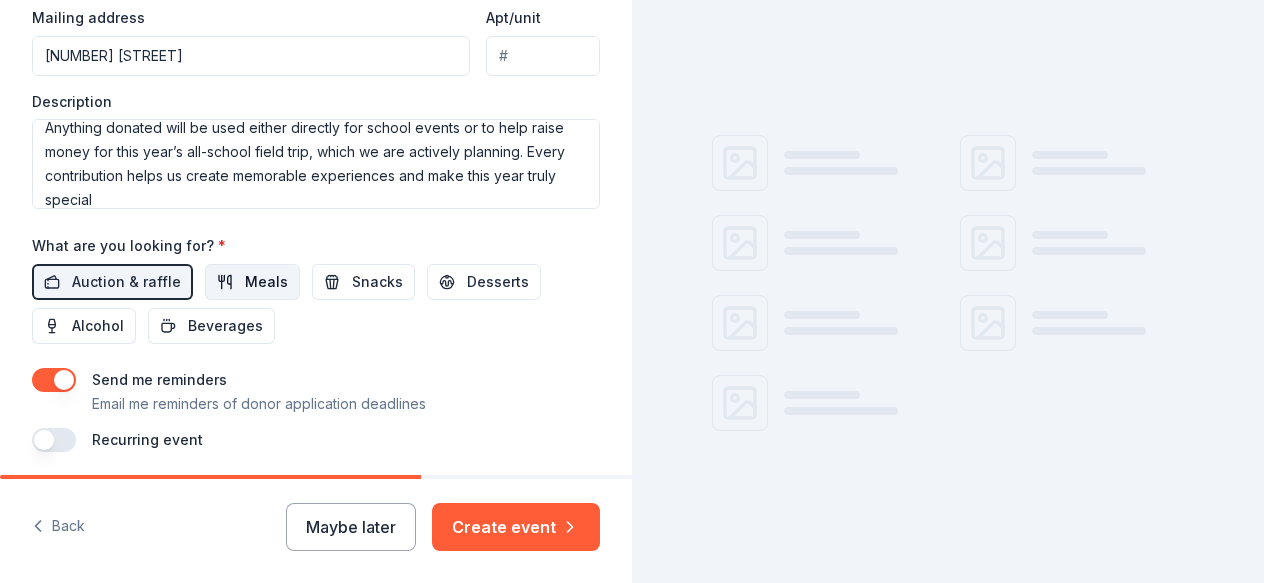 scroll, scrollTop: 112, scrollLeft: 0, axis: vertical 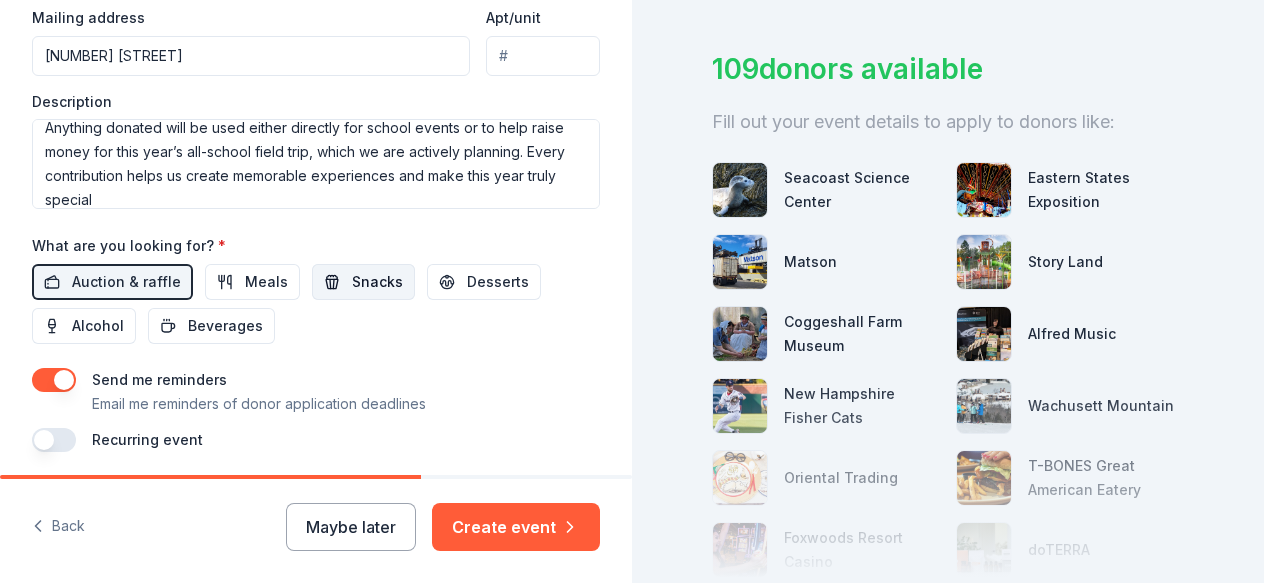 click on "Snacks" at bounding box center [377, 282] 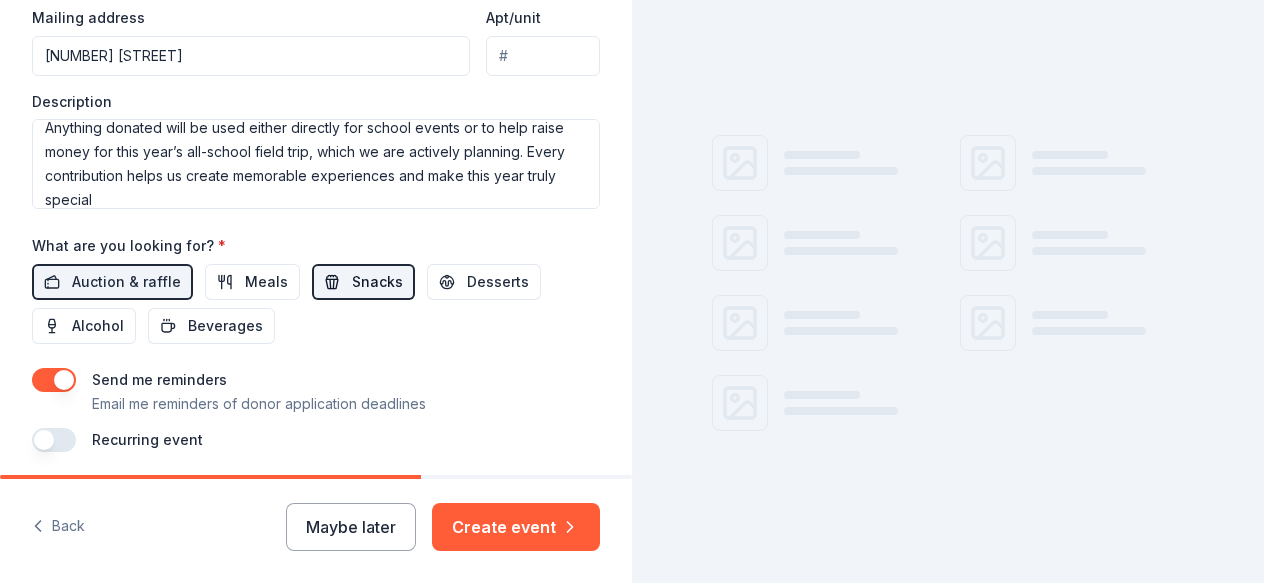 scroll, scrollTop: 64, scrollLeft: 0, axis: vertical 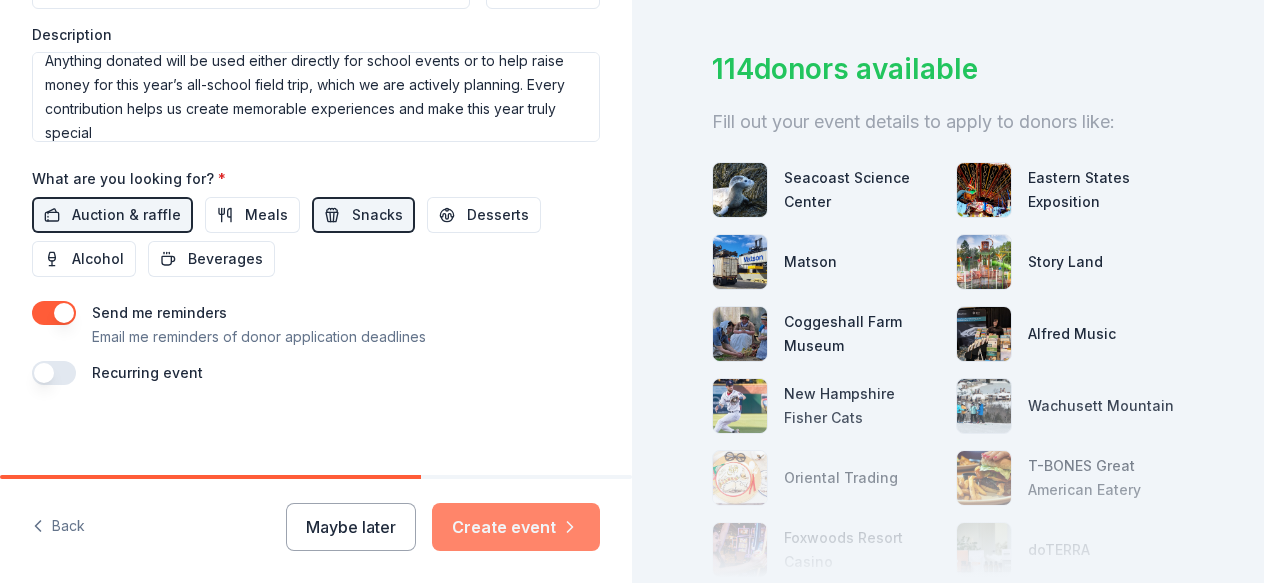 click on "Create event" at bounding box center (516, 527) 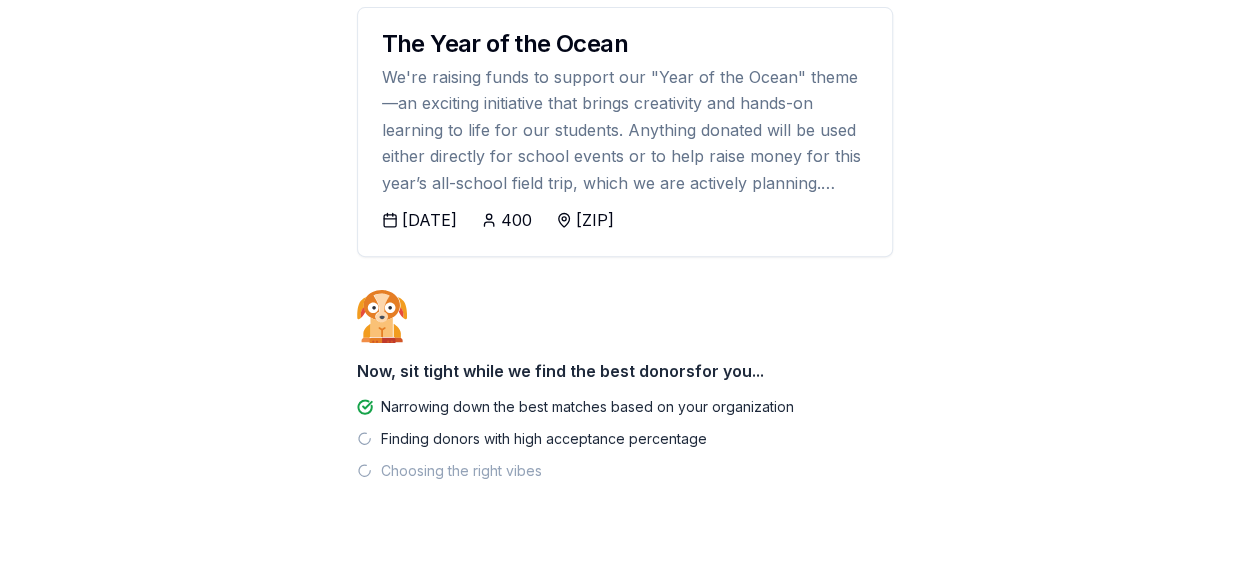 scroll, scrollTop: 287, scrollLeft: 0, axis: vertical 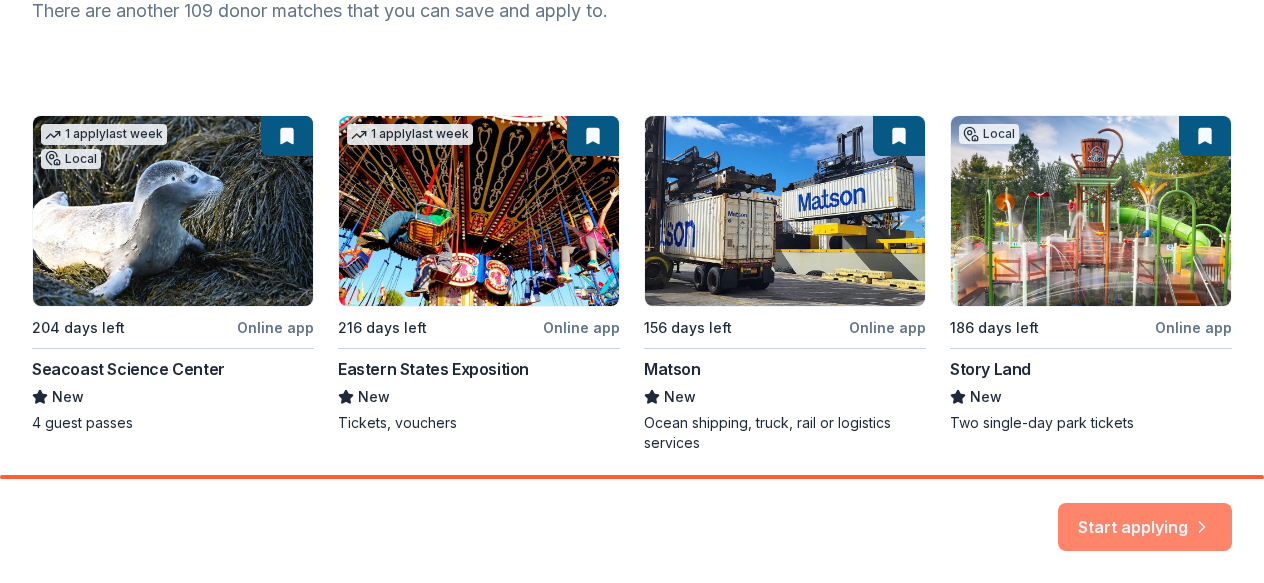 click on "Start applying" at bounding box center (1145, 515) 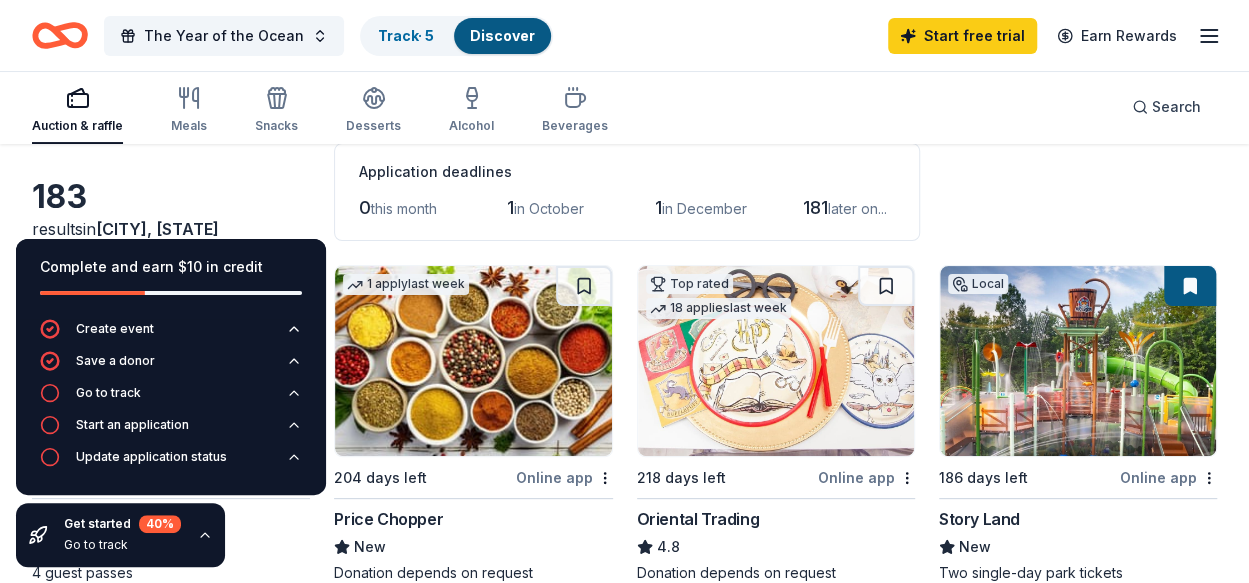 scroll, scrollTop: 104, scrollLeft: 0, axis: vertical 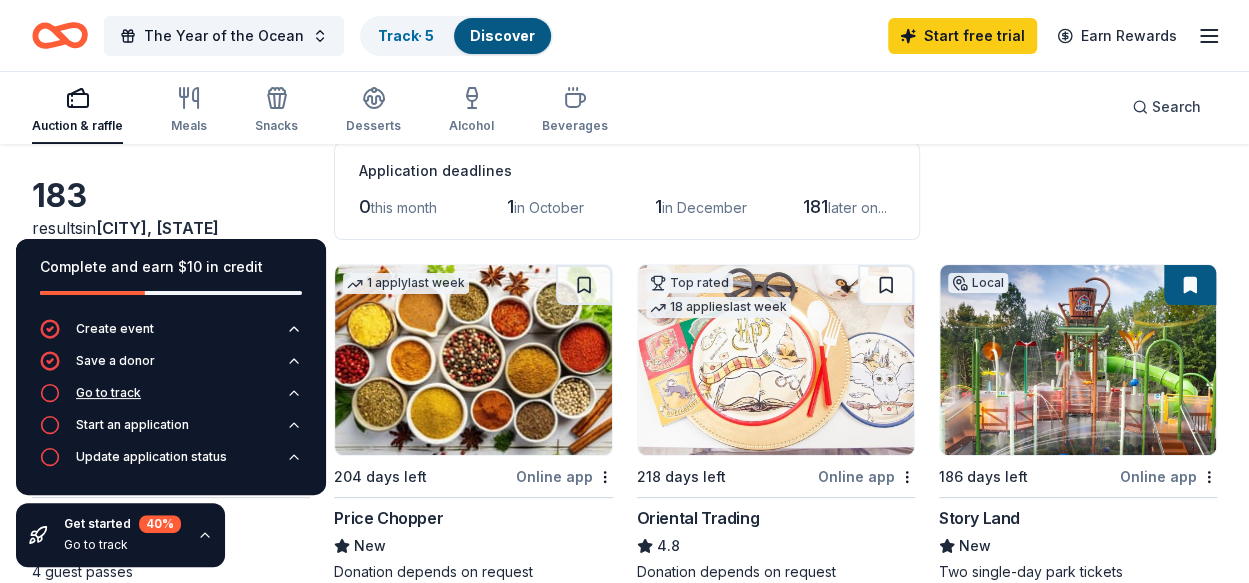 click on "Go to track" at bounding box center [108, 393] 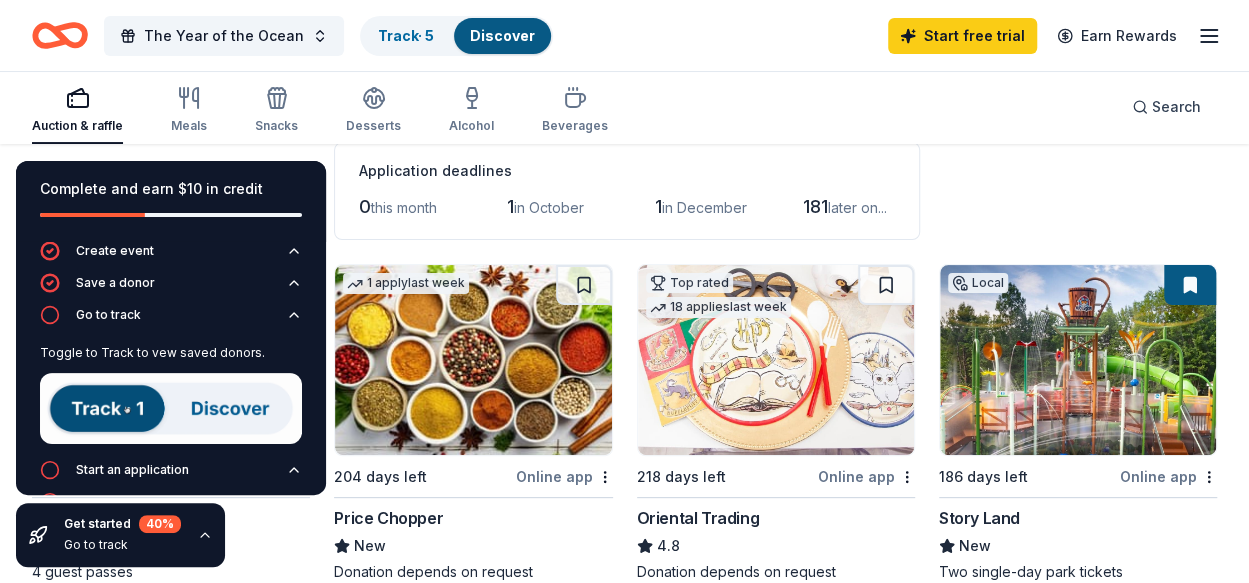 click at bounding box center (171, 408) 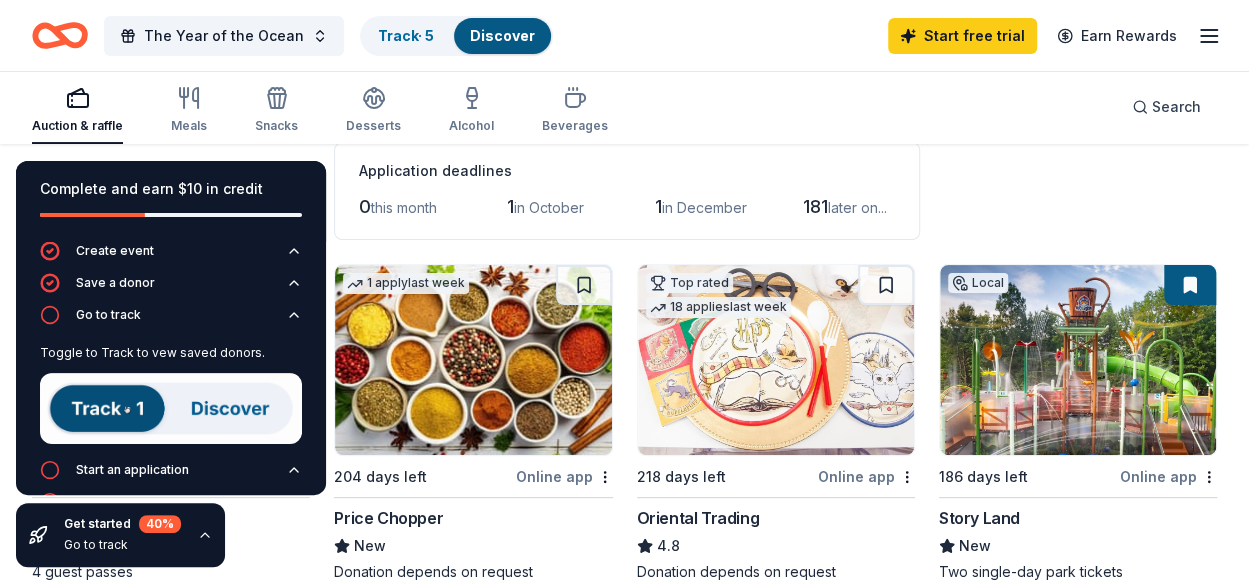 scroll, scrollTop: 41, scrollLeft: 0, axis: vertical 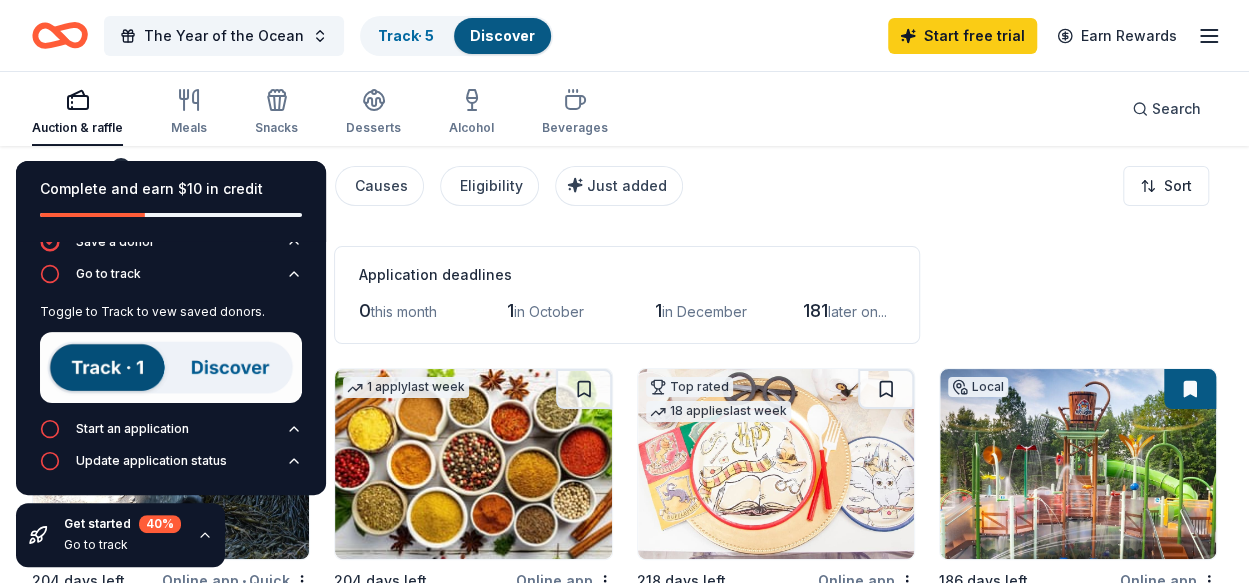 click on "Filter 2 Application methods Causes Eligibility Just added Sort" at bounding box center [624, 186] 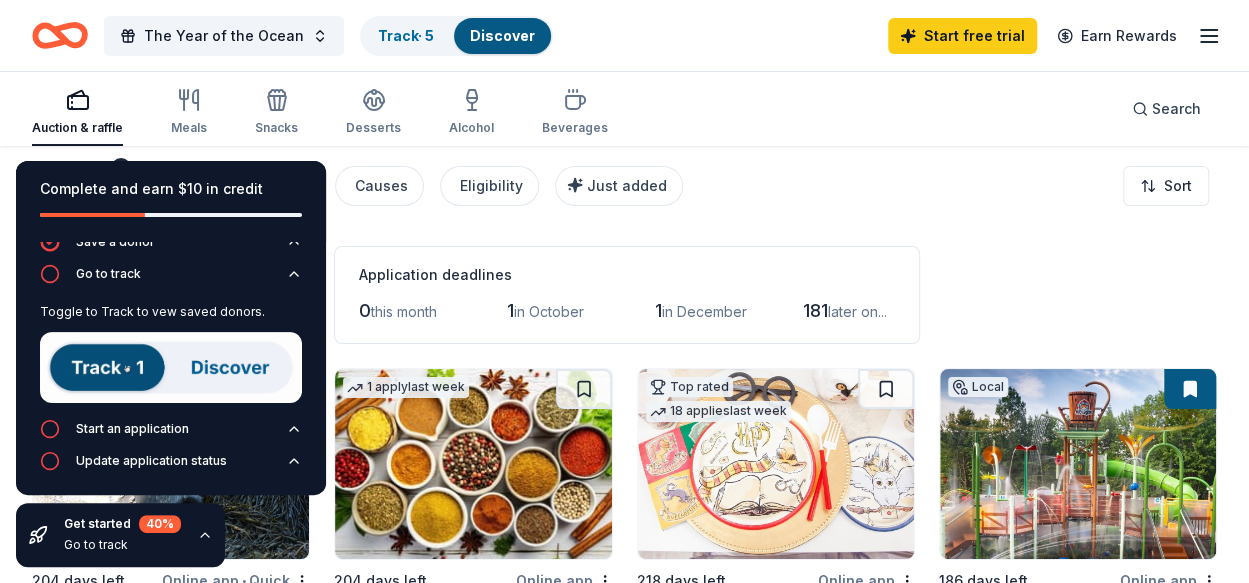click on "Complete and earn $10 in credit Create event Save a donor Go to track Toggle to Track to vew saved donors. Start an application Update application status Get started 40 % Go to track" at bounding box center (171, 364) 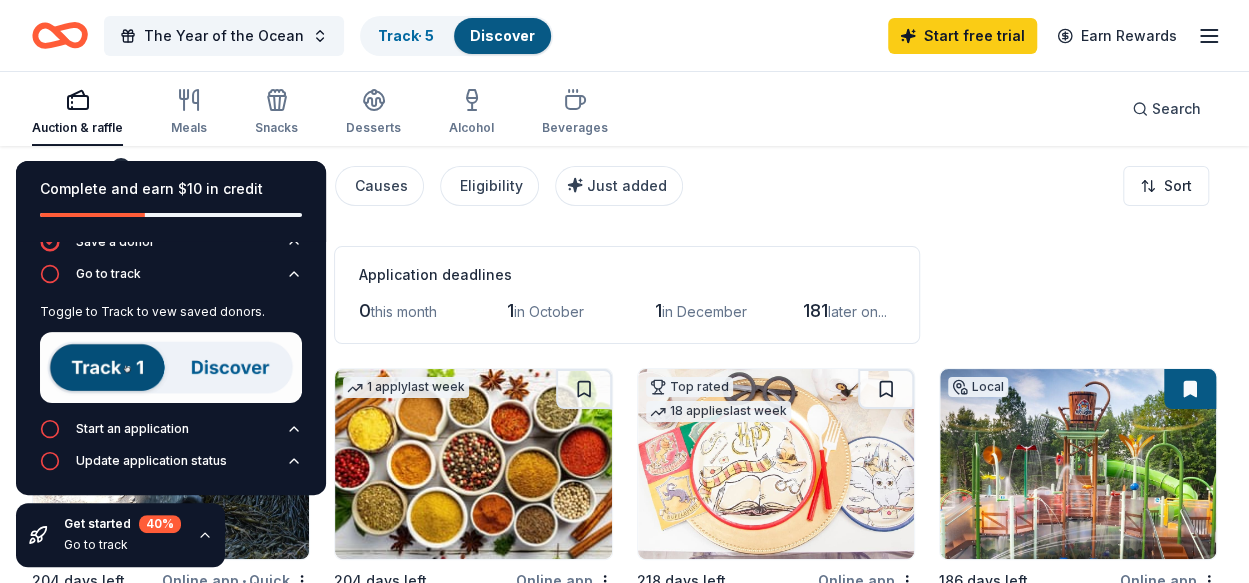 click on "Complete and earn $10 in credit" at bounding box center [171, 201] 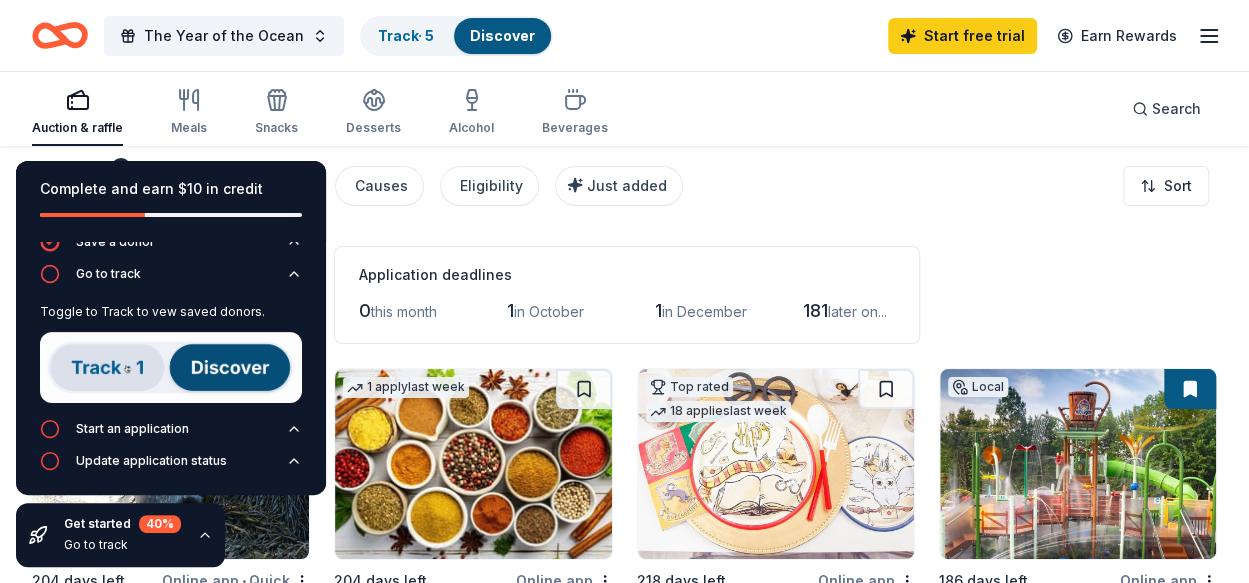 click on "Get started 40 % Go to track" at bounding box center [120, 535] 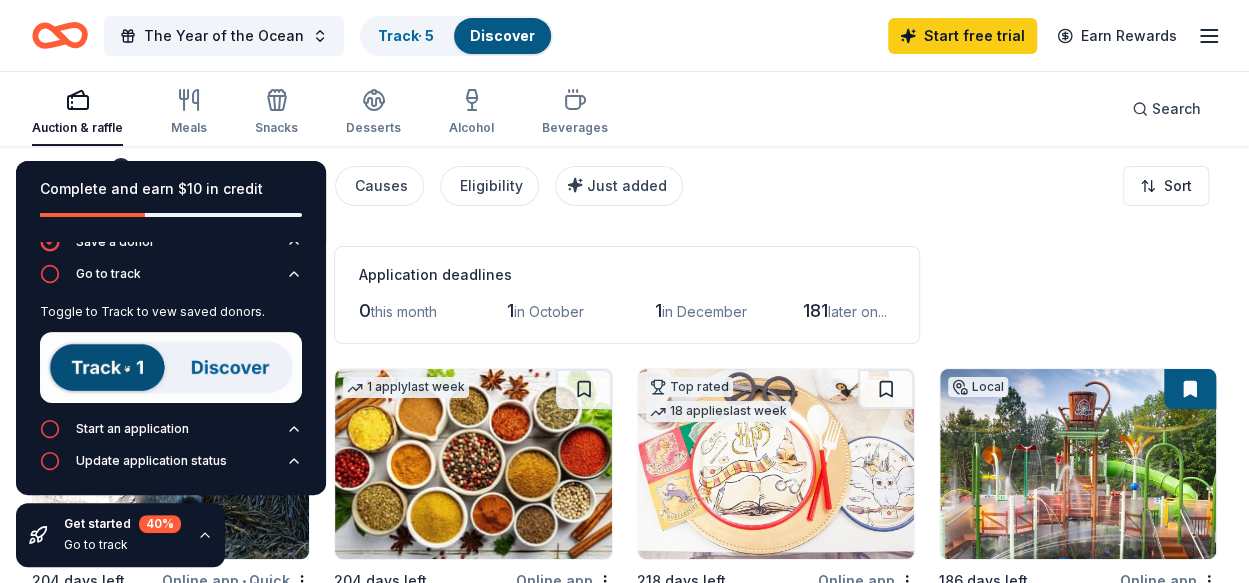 click 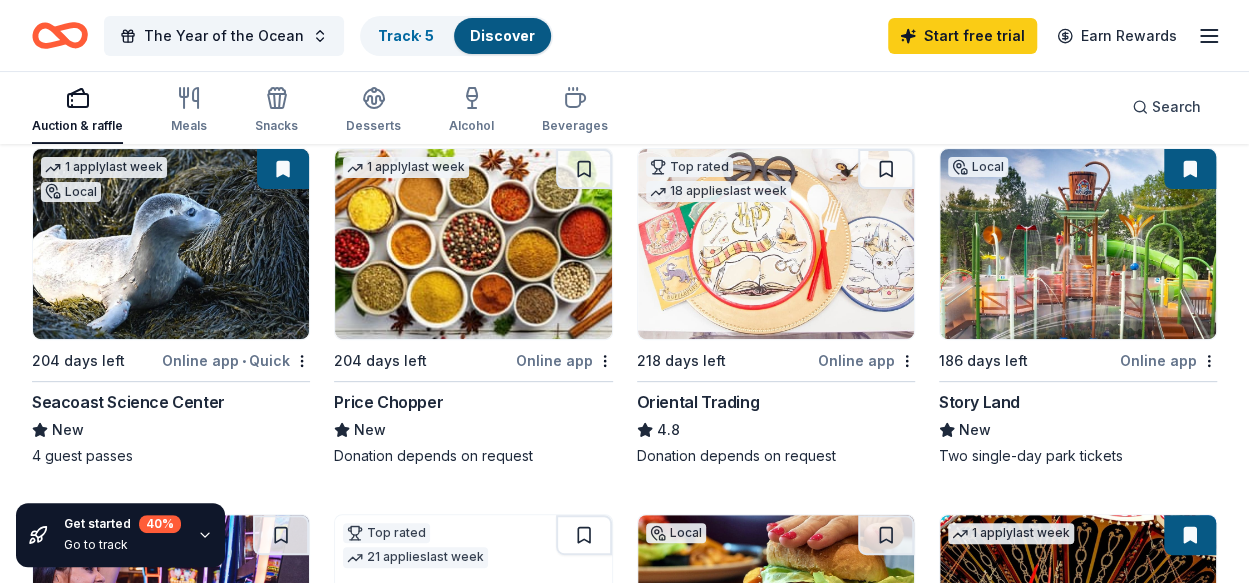 scroll, scrollTop: 219, scrollLeft: 0, axis: vertical 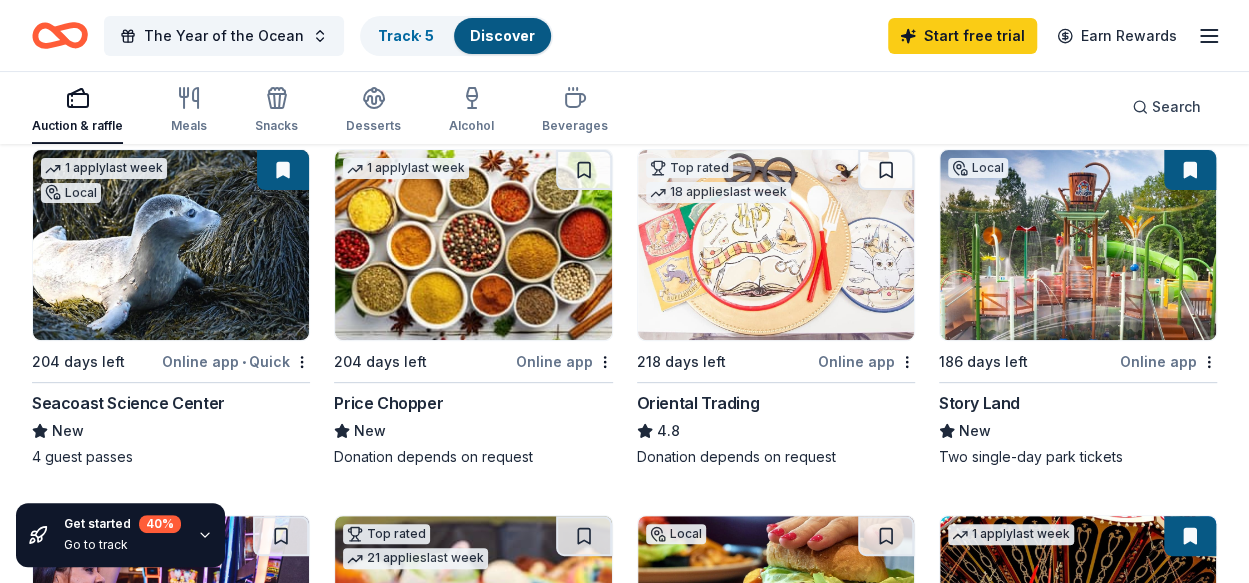 click on "Online app • Quick" at bounding box center [236, 361] 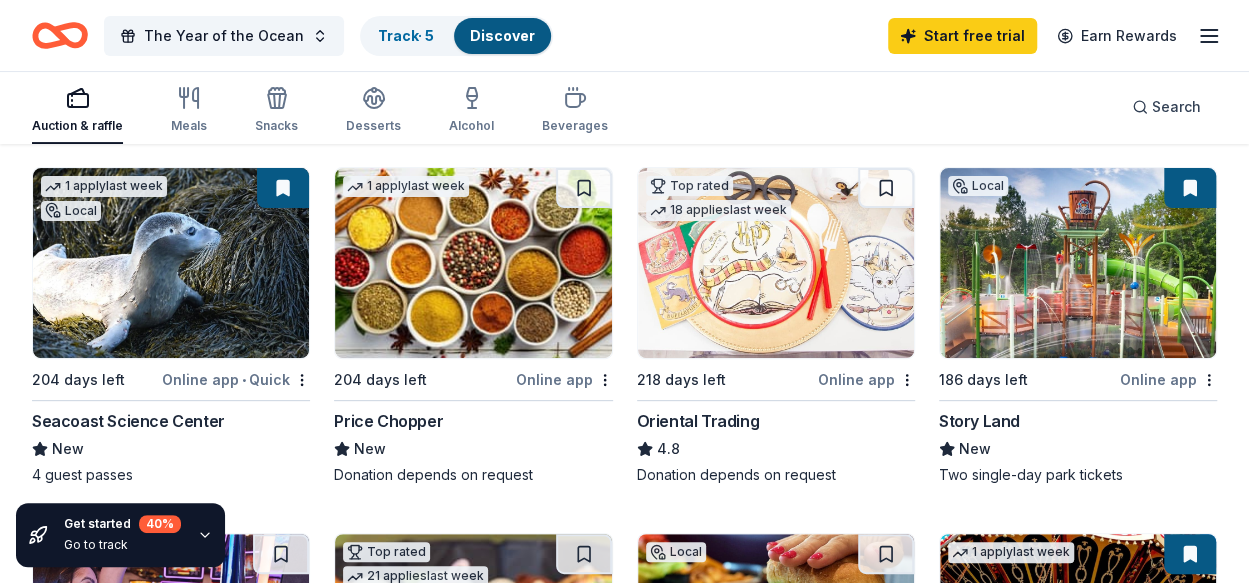 scroll, scrollTop: 202, scrollLeft: 0, axis: vertical 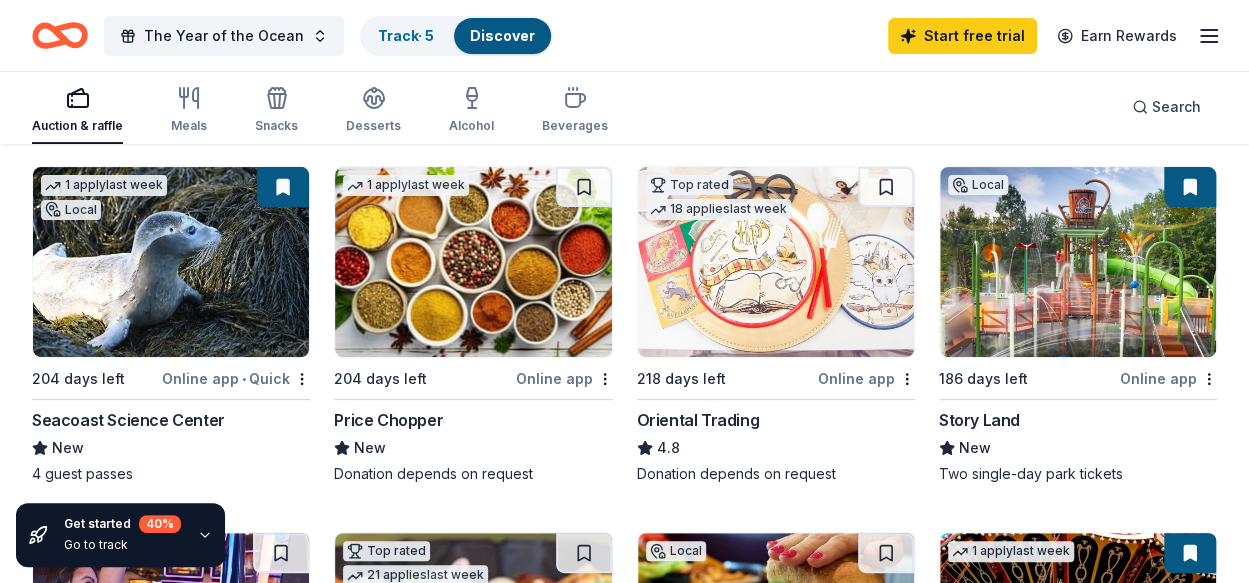 click at bounding box center (473, 262) 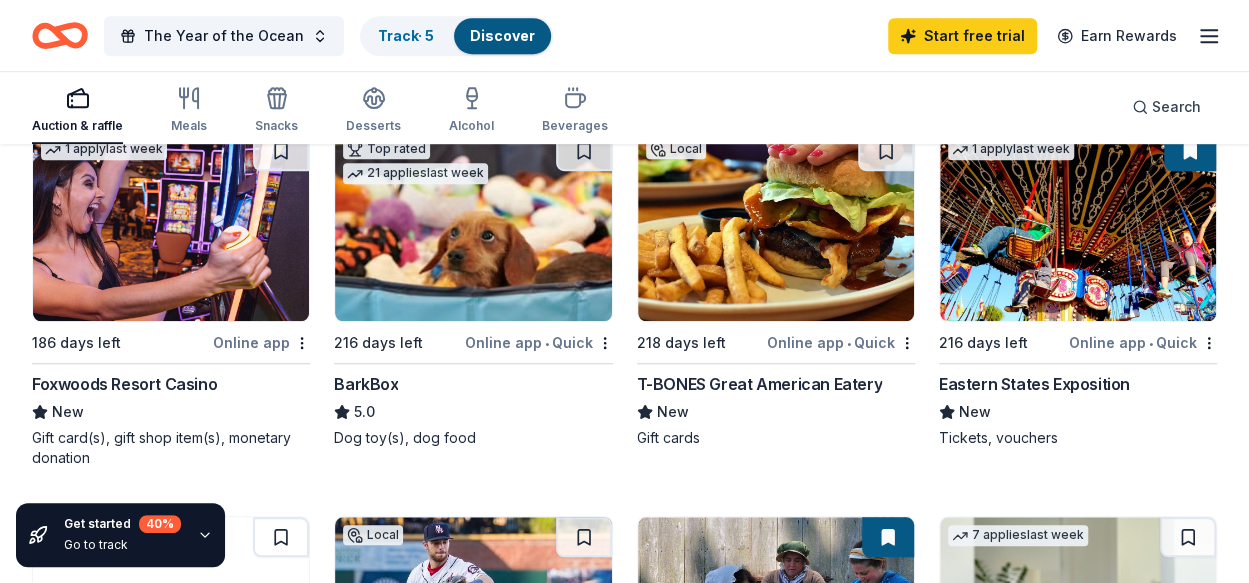 scroll, scrollTop: 605, scrollLeft: 0, axis: vertical 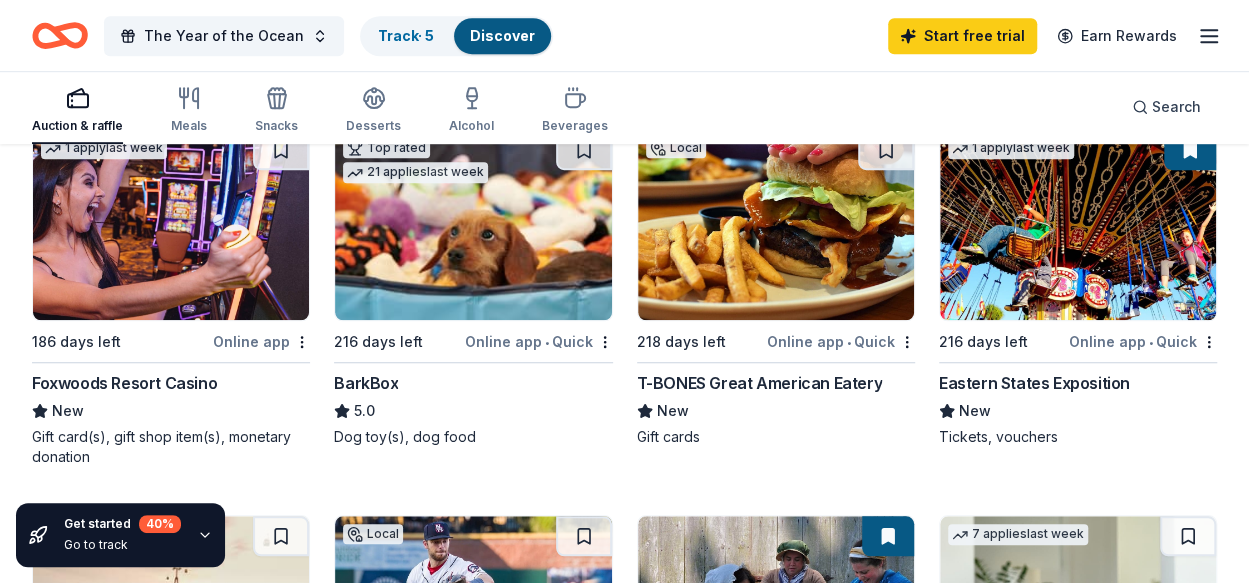 click at bounding box center (473, 225) 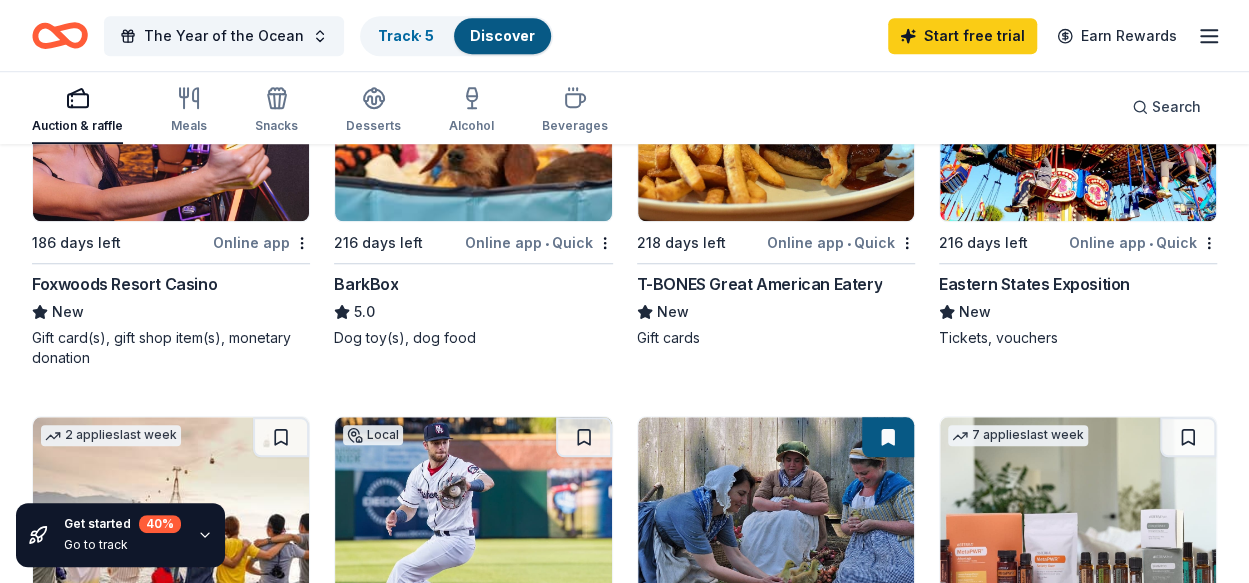scroll, scrollTop: 477, scrollLeft: 0, axis: vertical 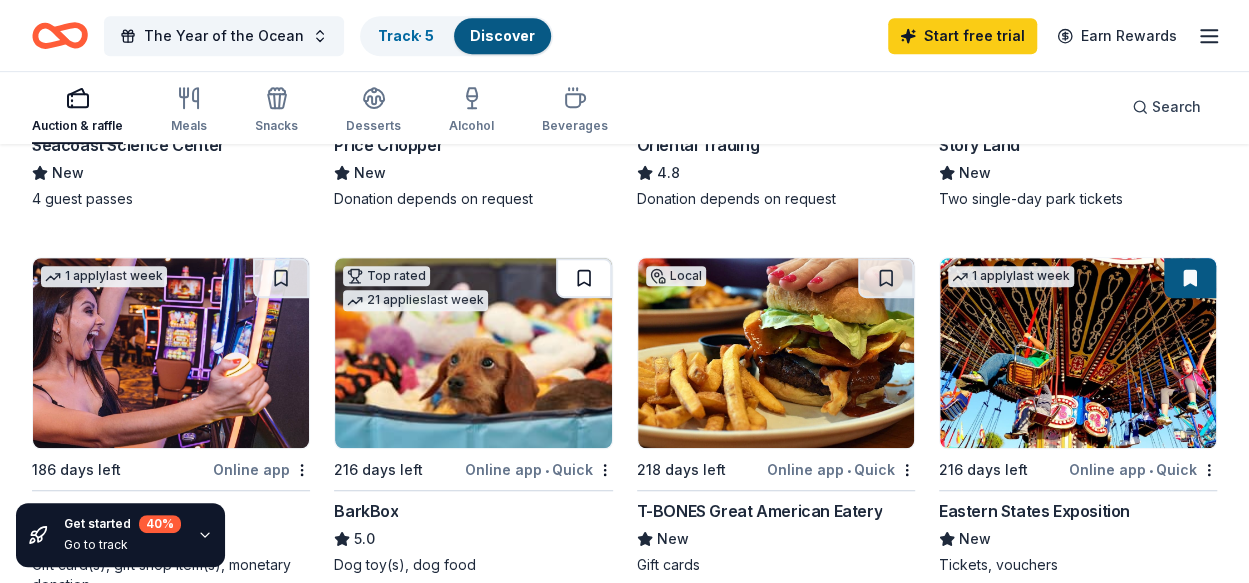 click at bounding box center (584, 278) 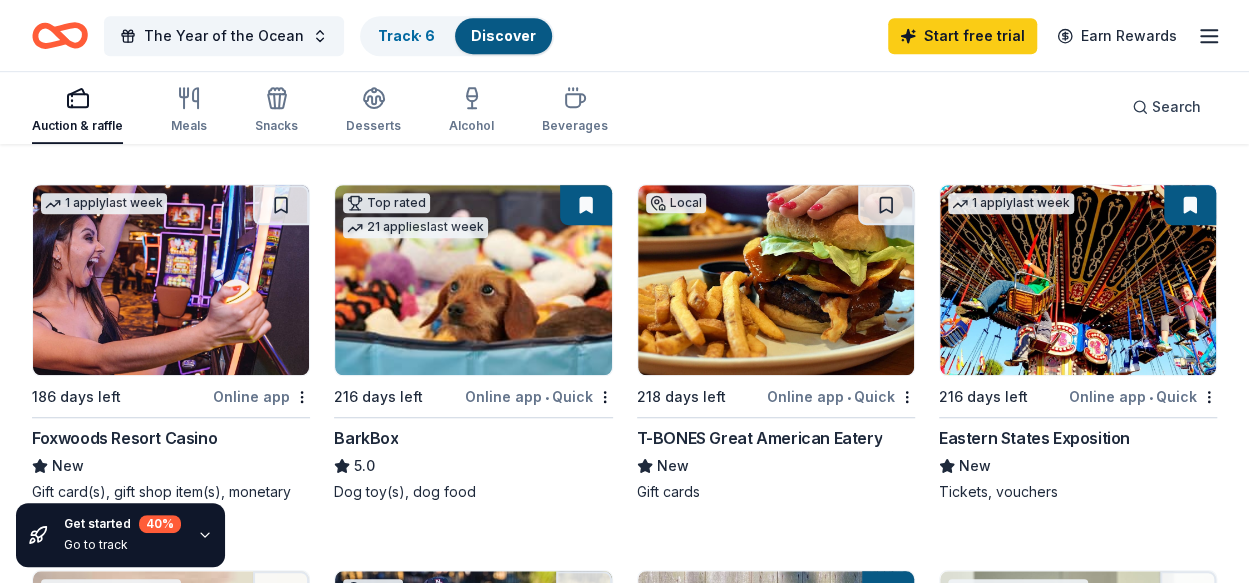 scroll, scrollTop: 551, scrollLeft: 0, axis: vertical 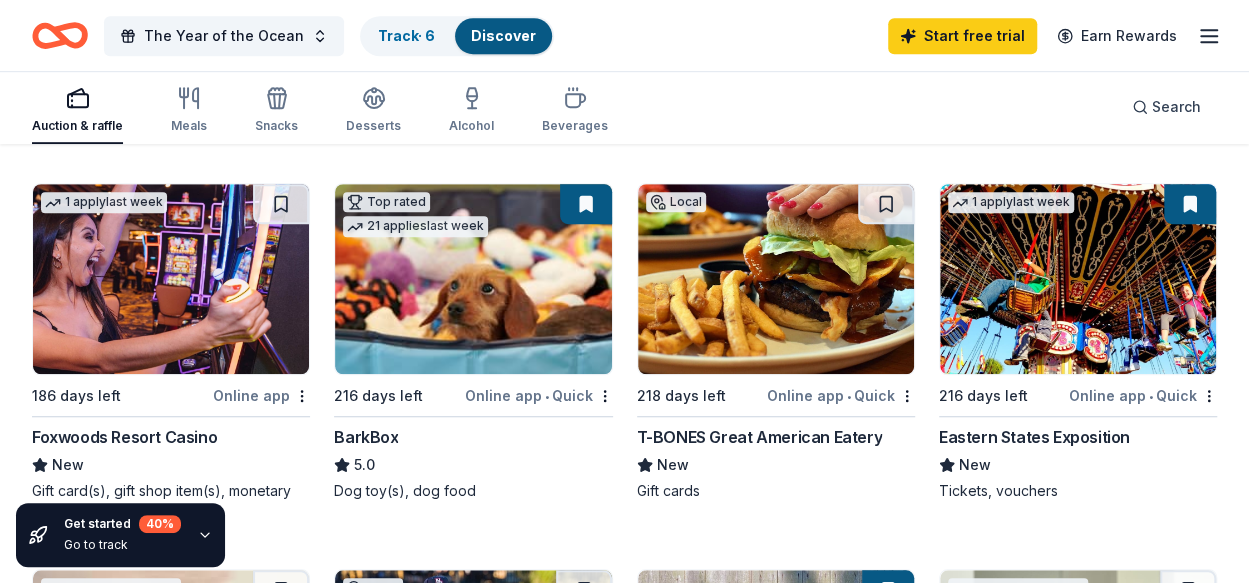 click at bounding box center (776, 279) 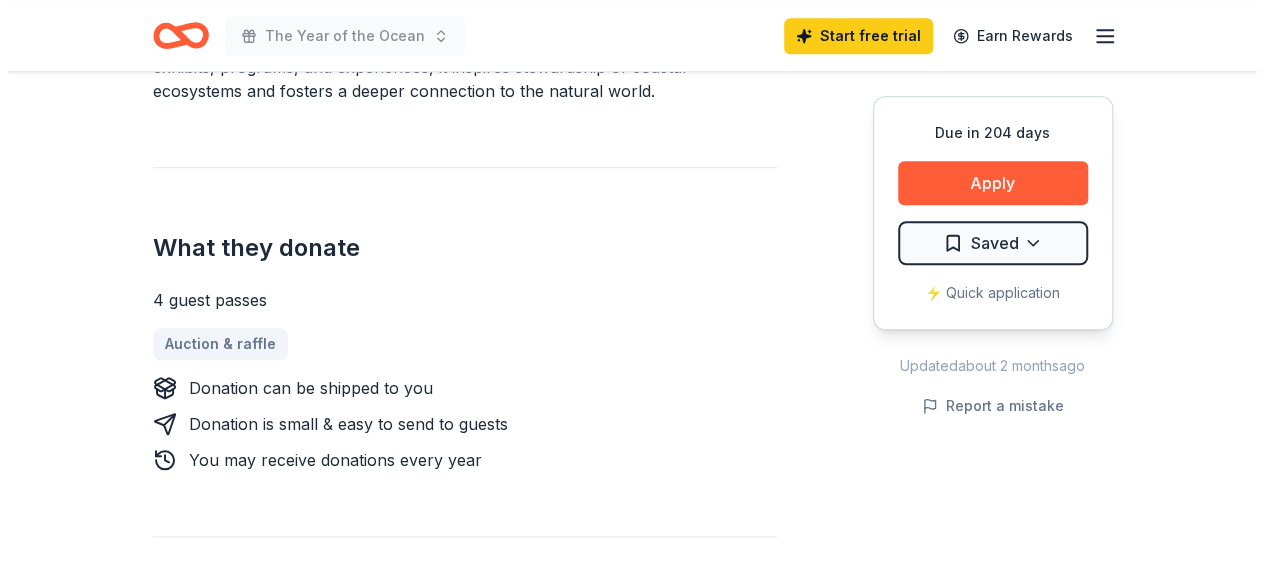 scroll, scrollTop: 765, scrollLeft: 0, axis: vertical 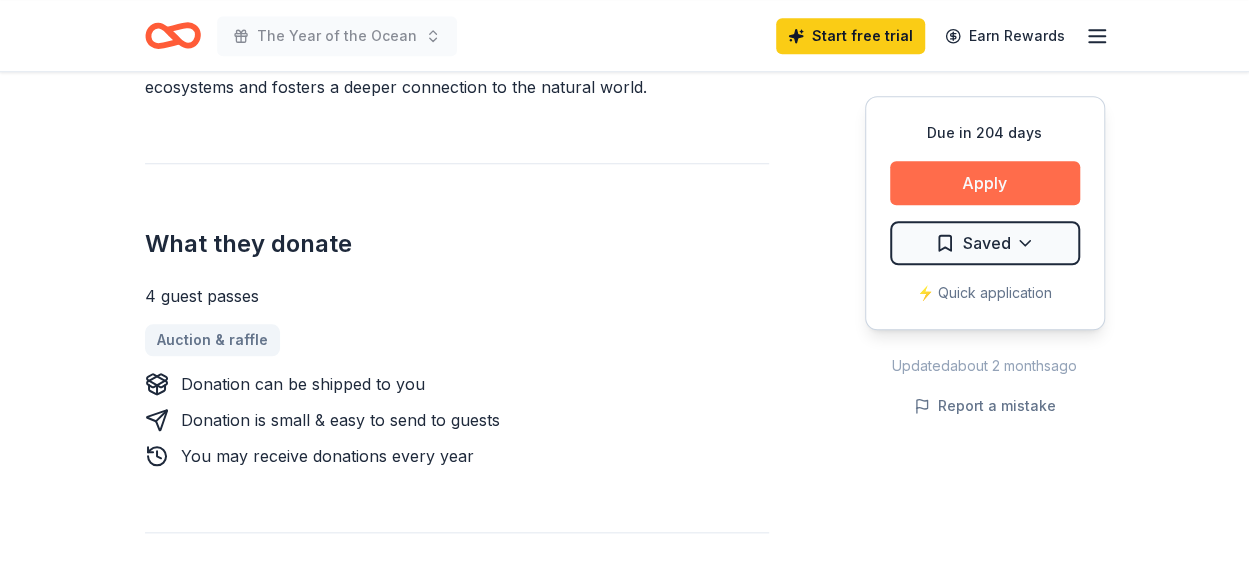 click on "Apply" at bounding box center [985, 183] 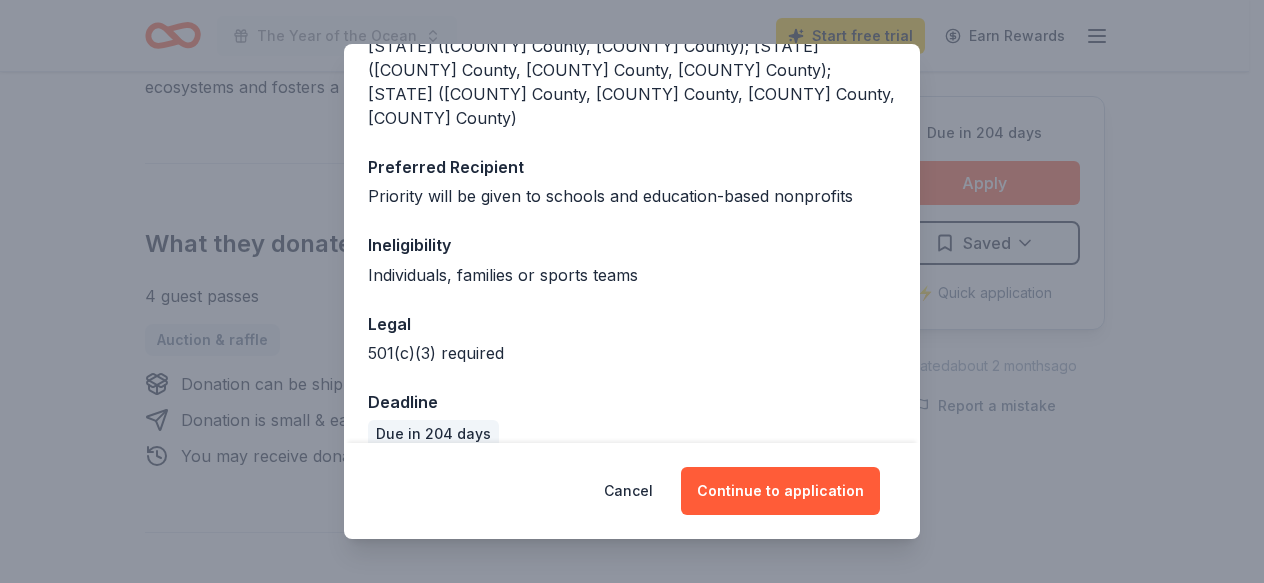 scroll, scrollTop: 284, scrollLeft: 0, axis: vertical 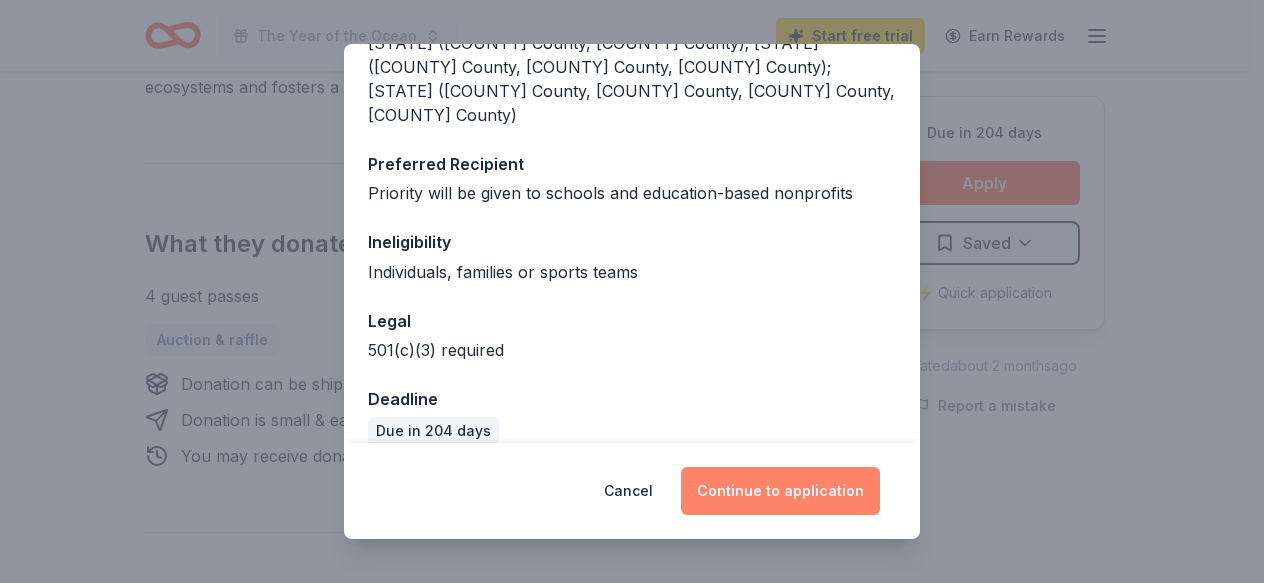 click on "Continue to application" at bounding box center (780, 491) 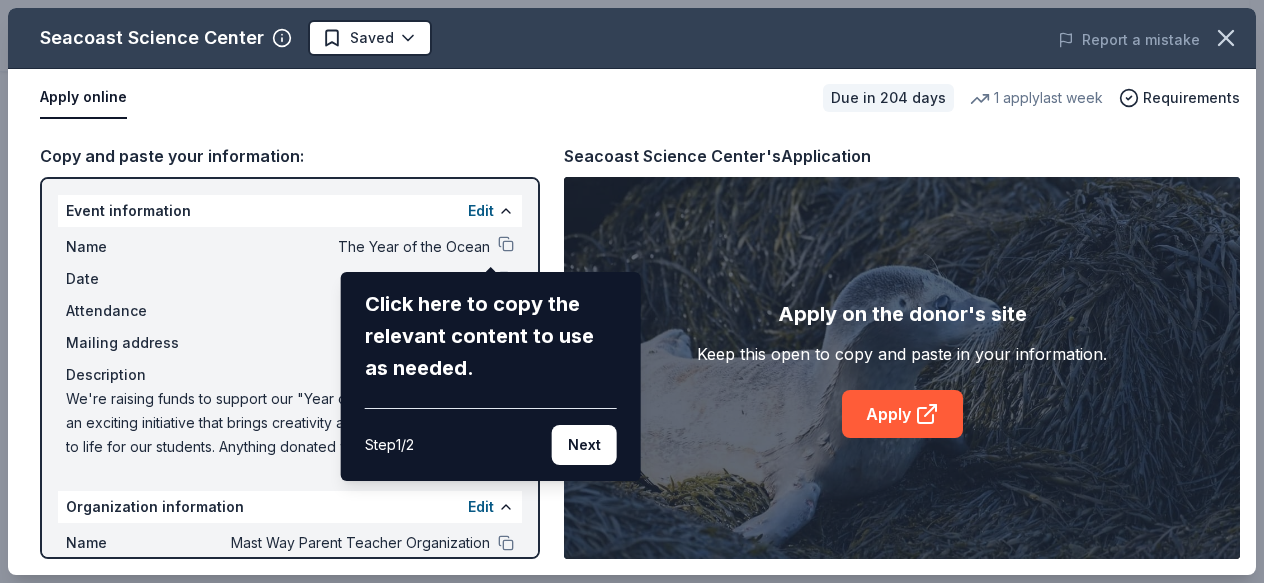 click on "Click here to copy the relevant content to use as needed." at bounding box center (491, 336) 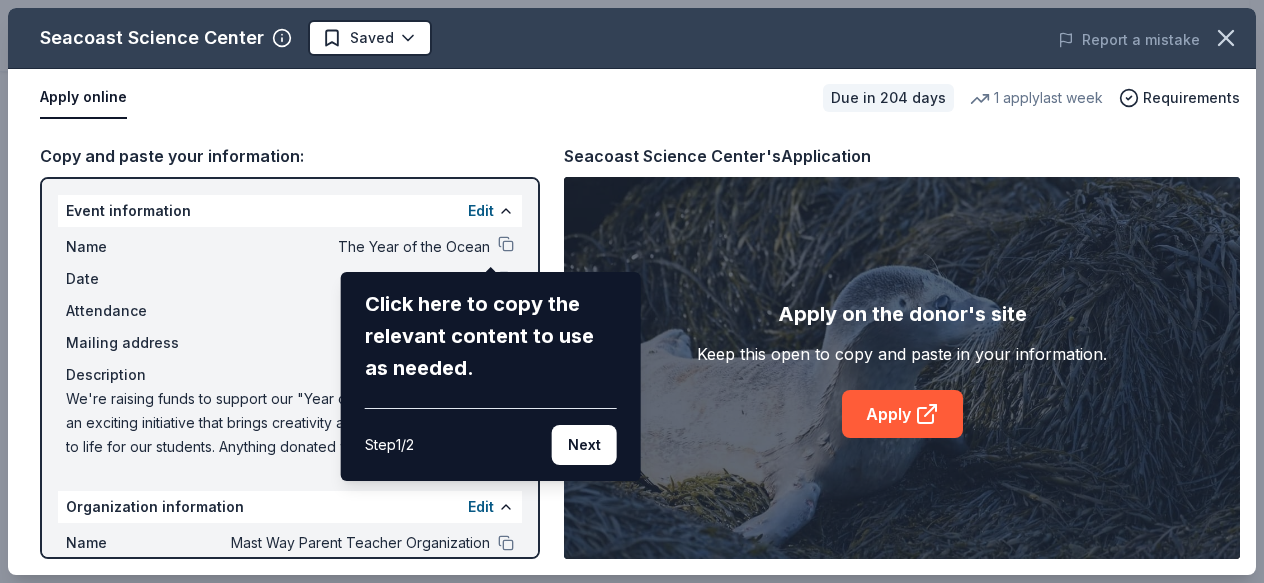 click on "Click here to copy the relevant content to use as needed." at bounding box center [491, 336] 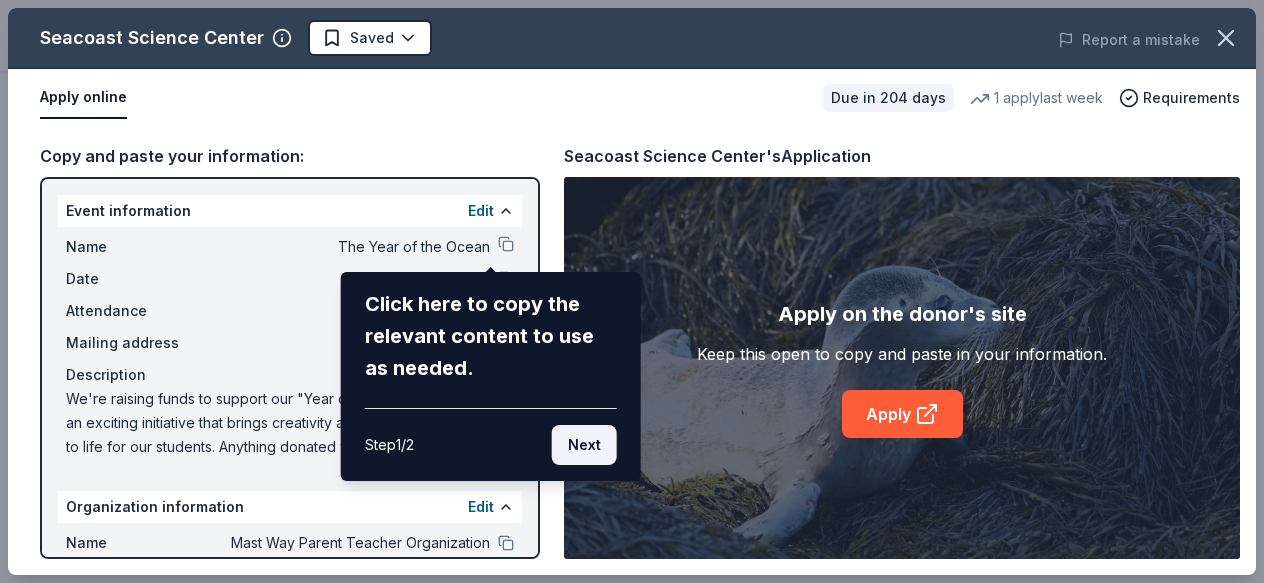 click on "Next" at bounding box center (584, 445) 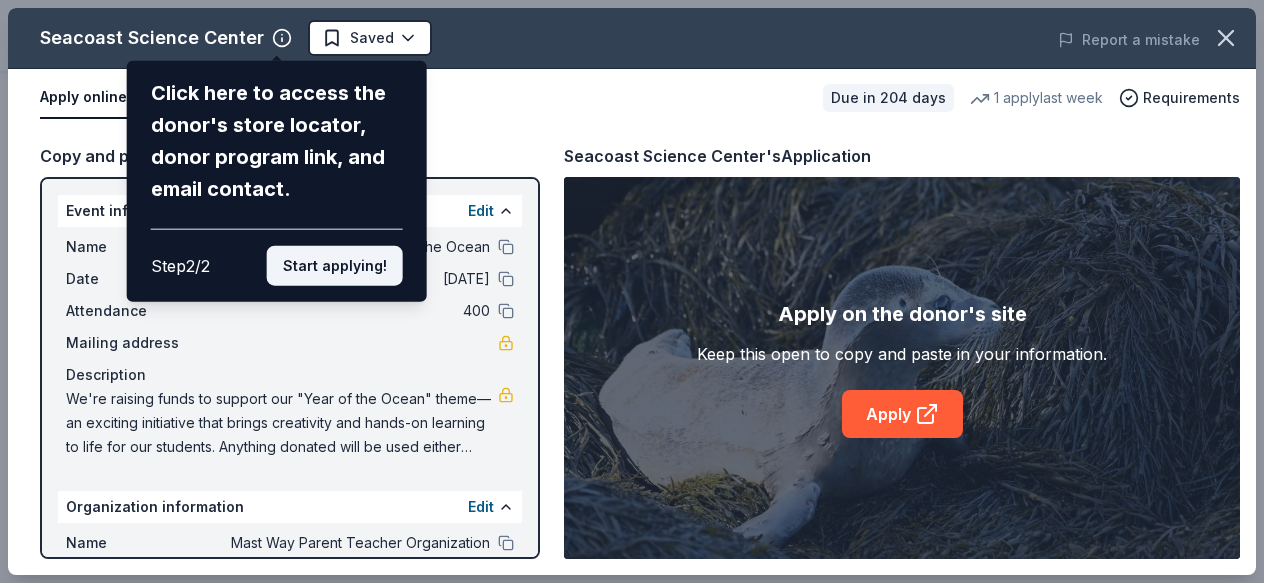 click on "Start applying!" at bounding box center [335, 266] 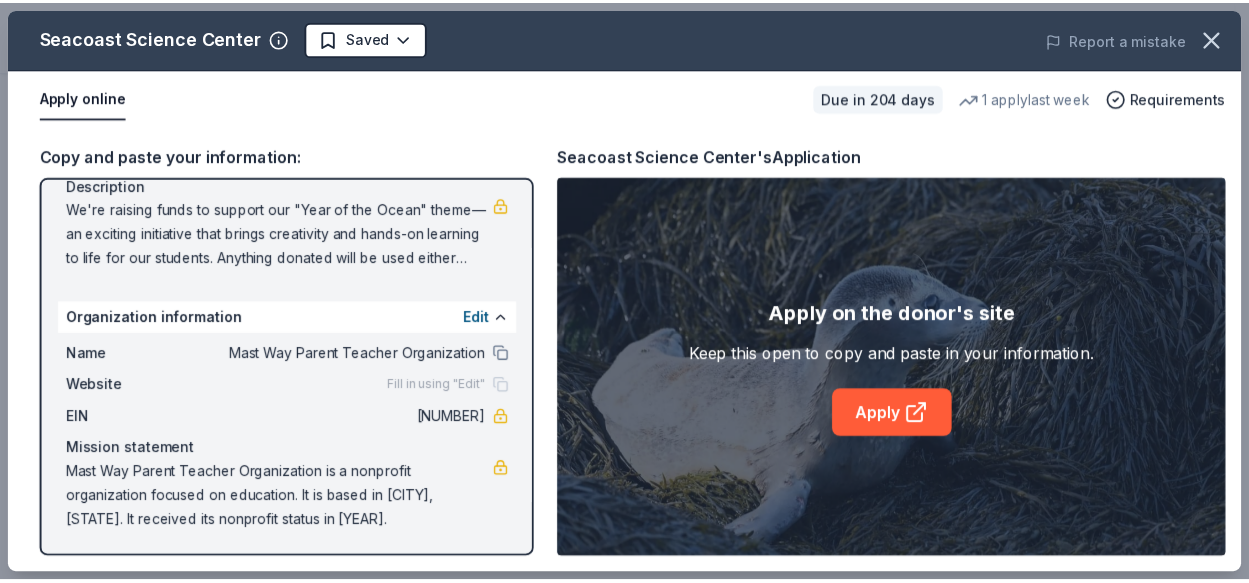 scroll, scrollTop: 190, scrollLeft: 0, axis: vertical 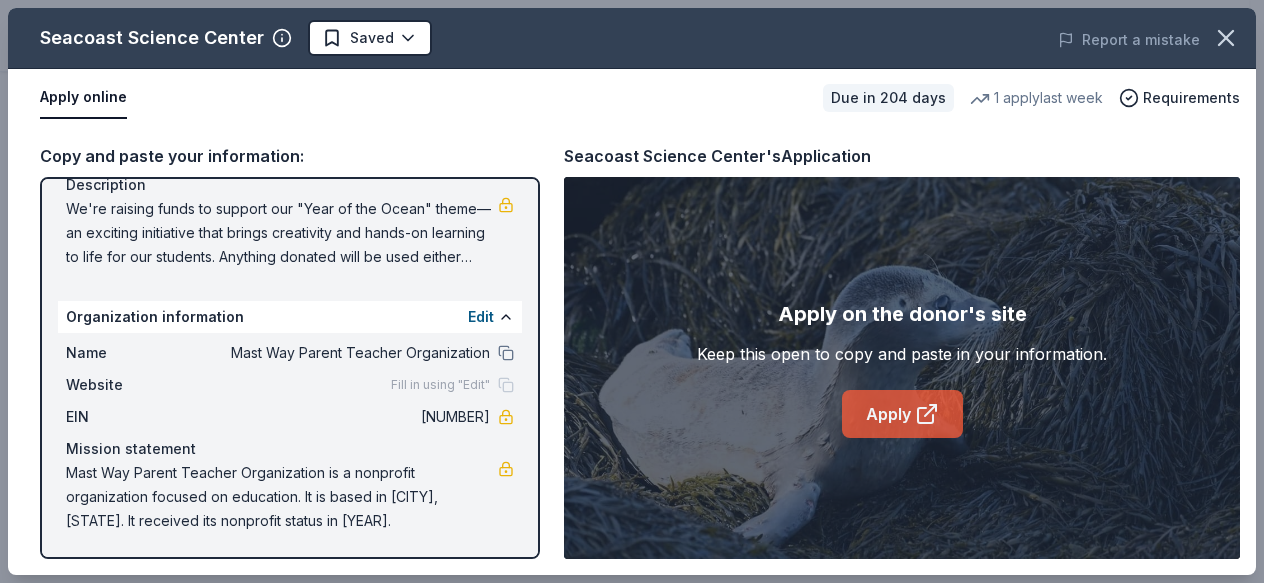 click on "Apply" at bounding box center [902, 414] 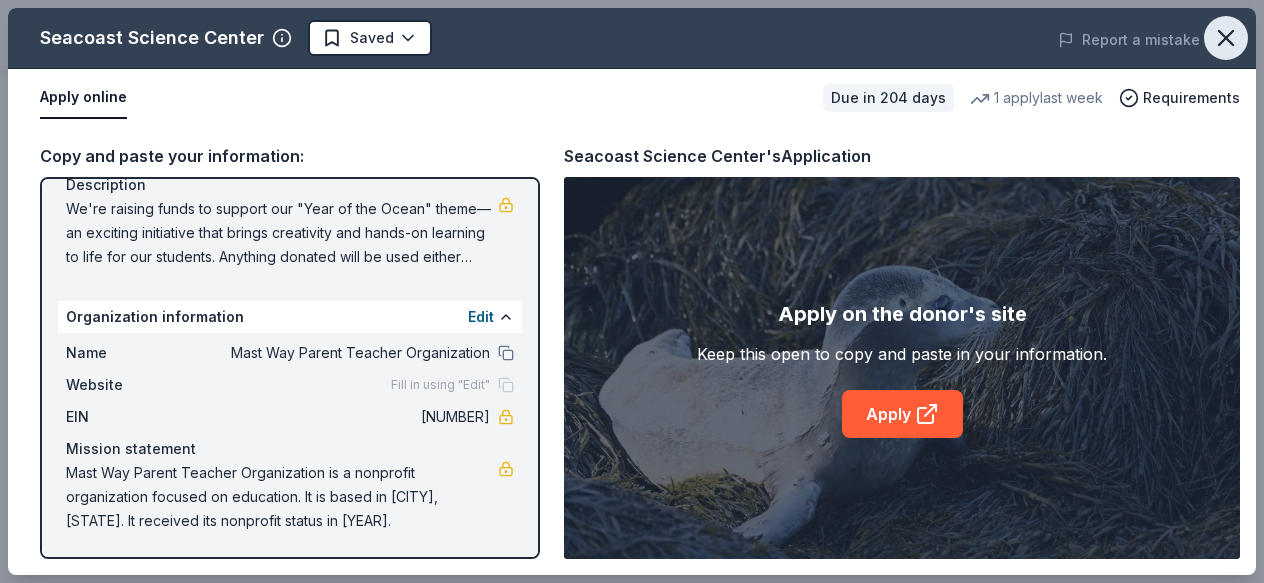 click 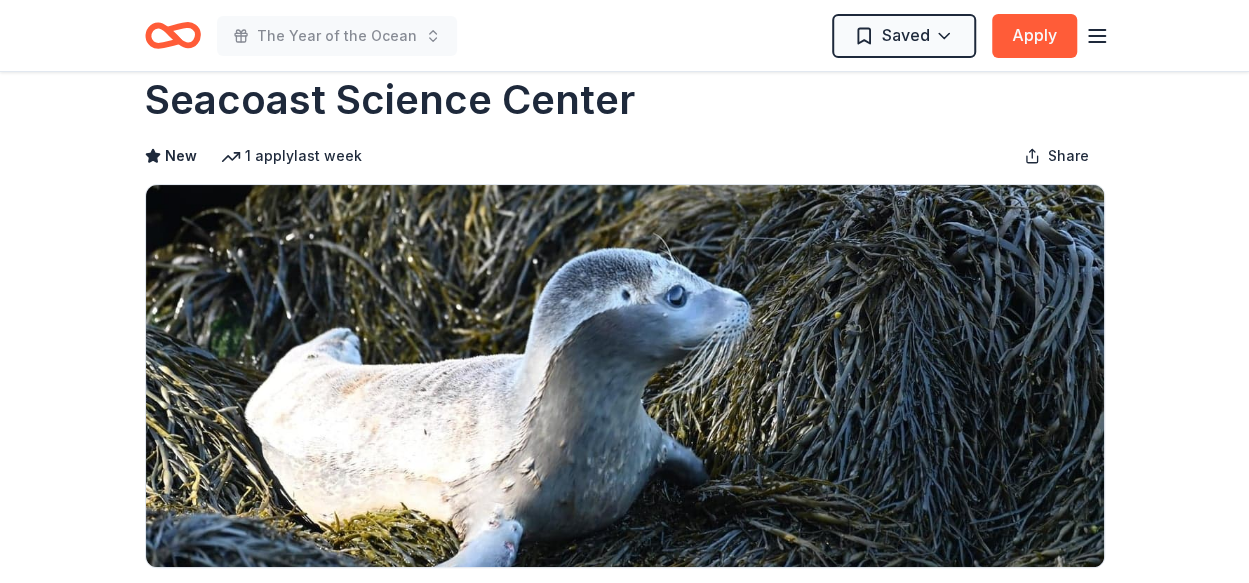 scroll, scrollTop: 0, scrollLeft: 0, axis: both 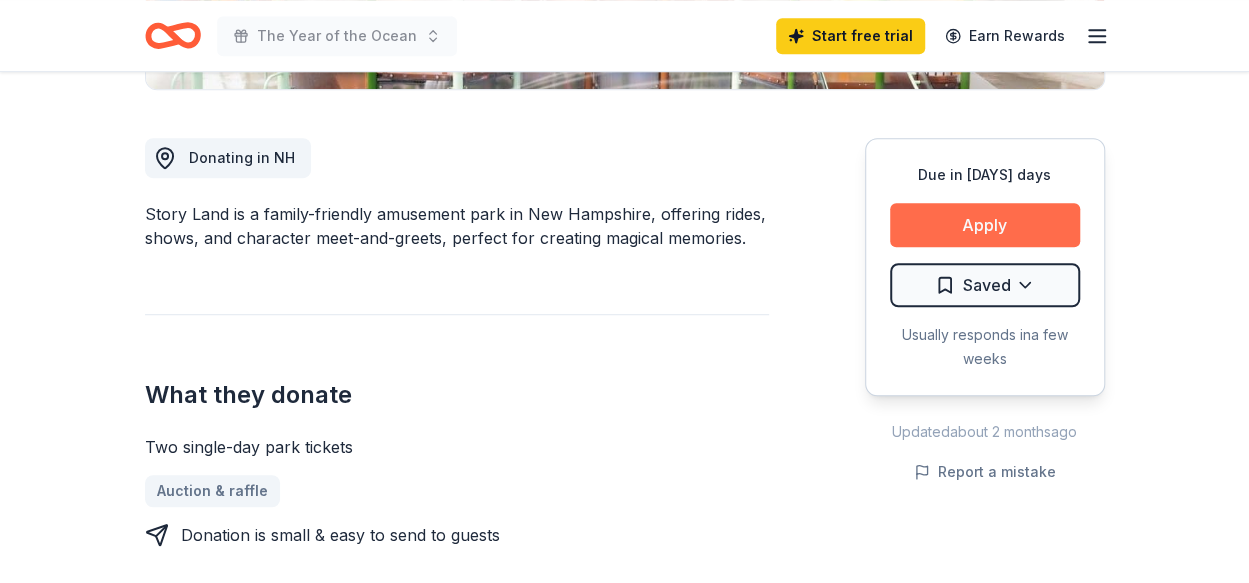 click on "Apply" at bounding box center (985, 225) 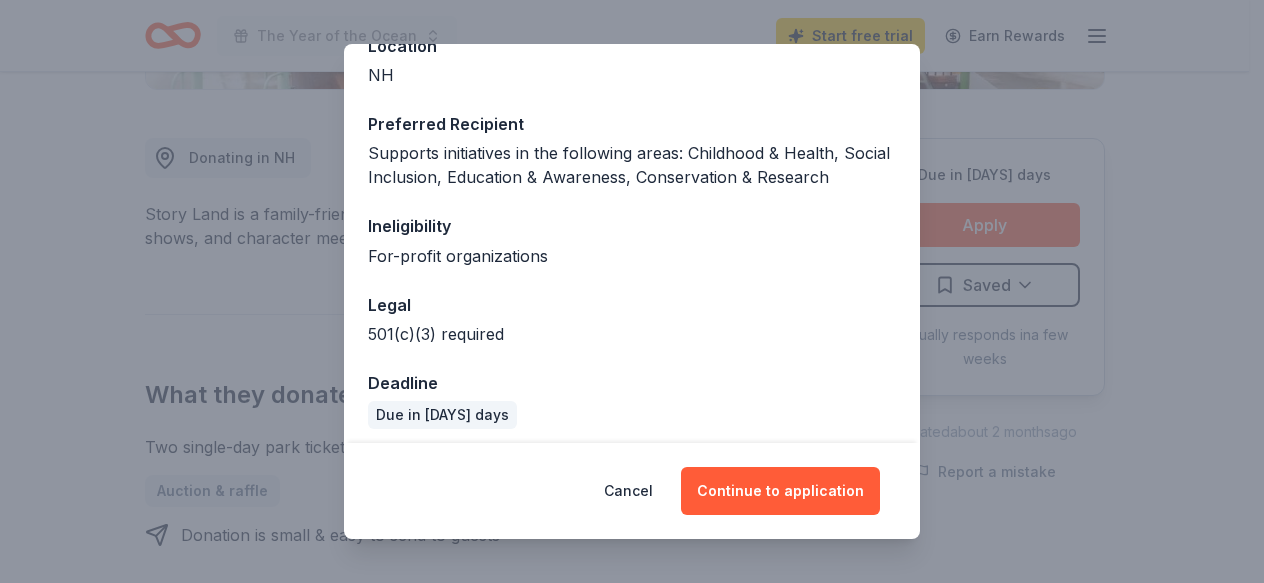 scroll, scrollTop: 260, scrollLeft: 0, axis: vertical 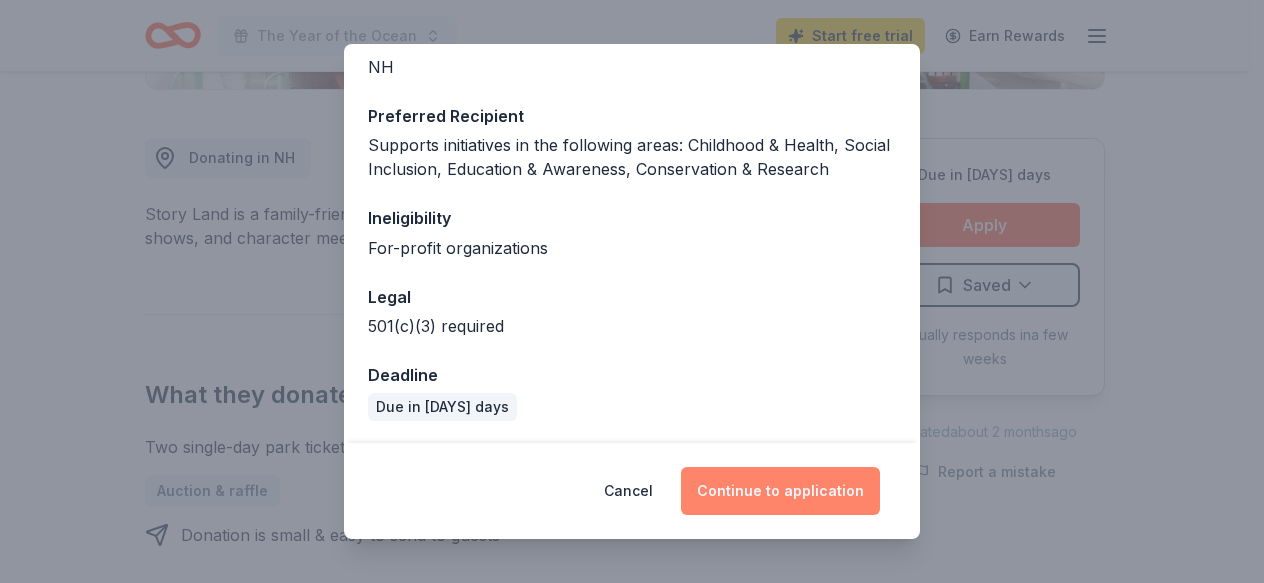 click on "Continue to application" at bounding box center [780, 491] 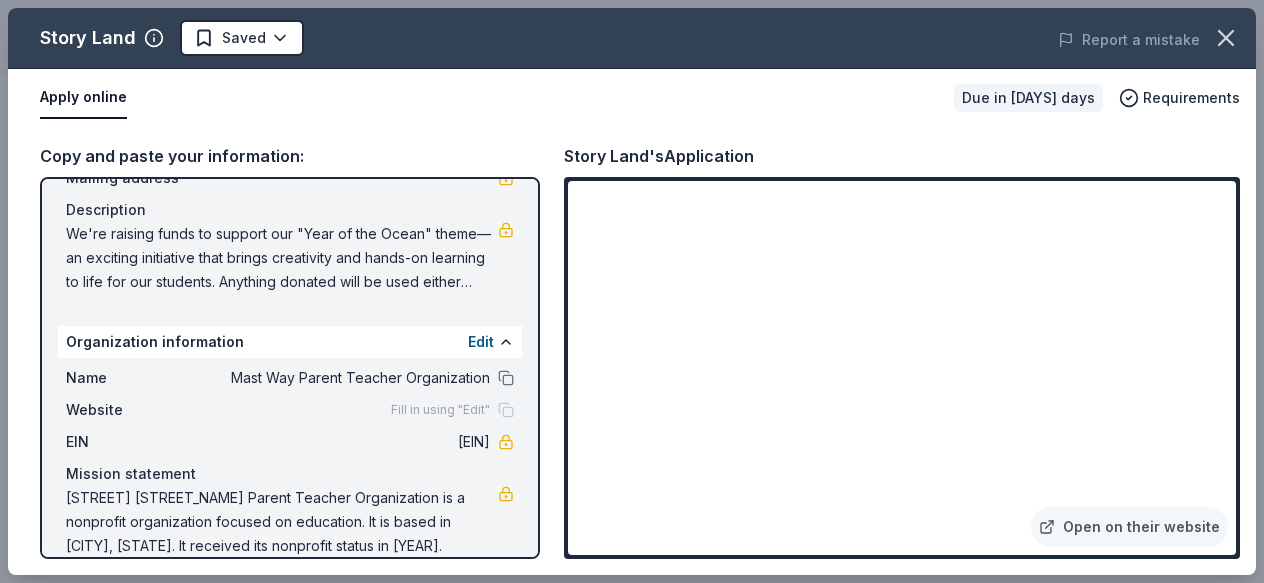 scroll, scrollTop: 190, scrollLeft: 0, axis: vertical 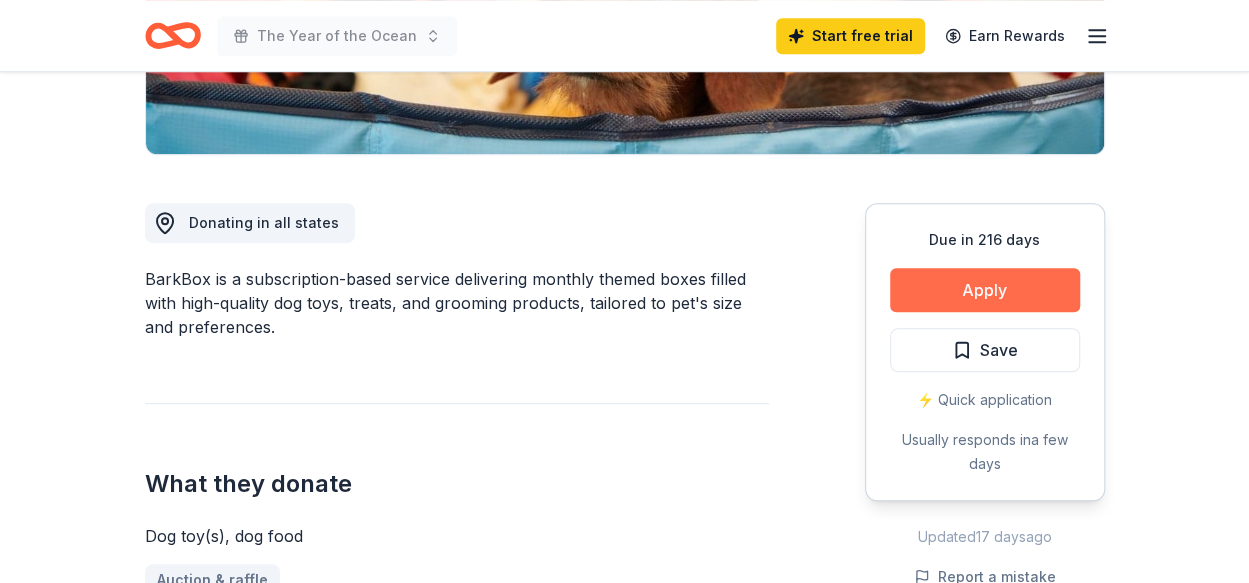 click on "Apply" at bounding box center (985, 290) 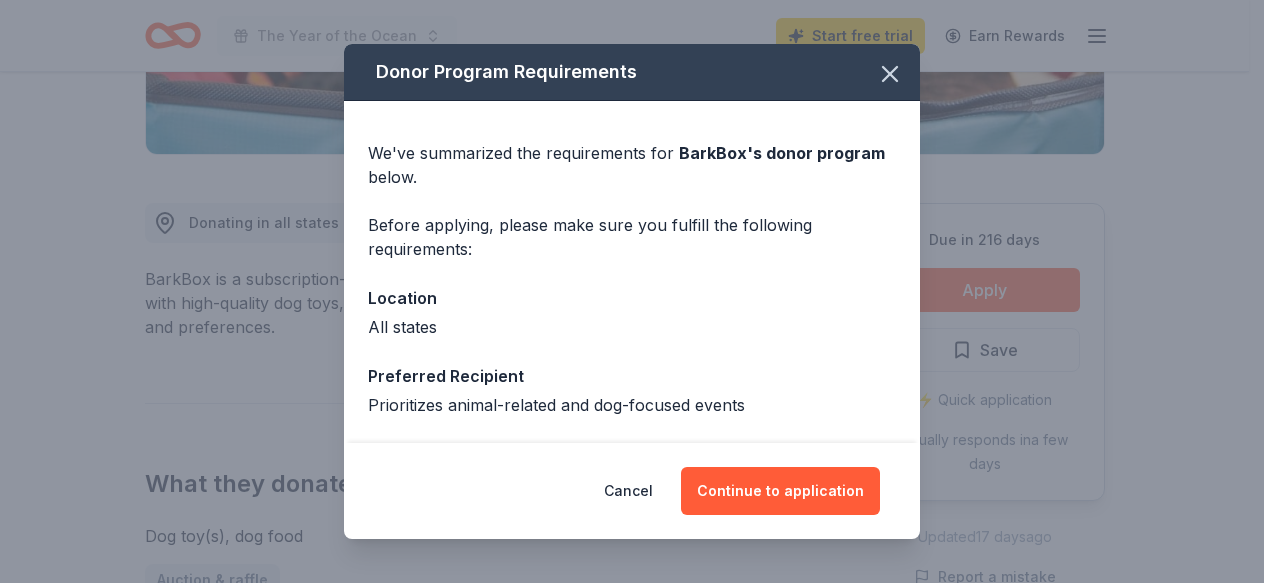 scroll, scrollTop: 158, scrollLeft: 0, axis: vertical 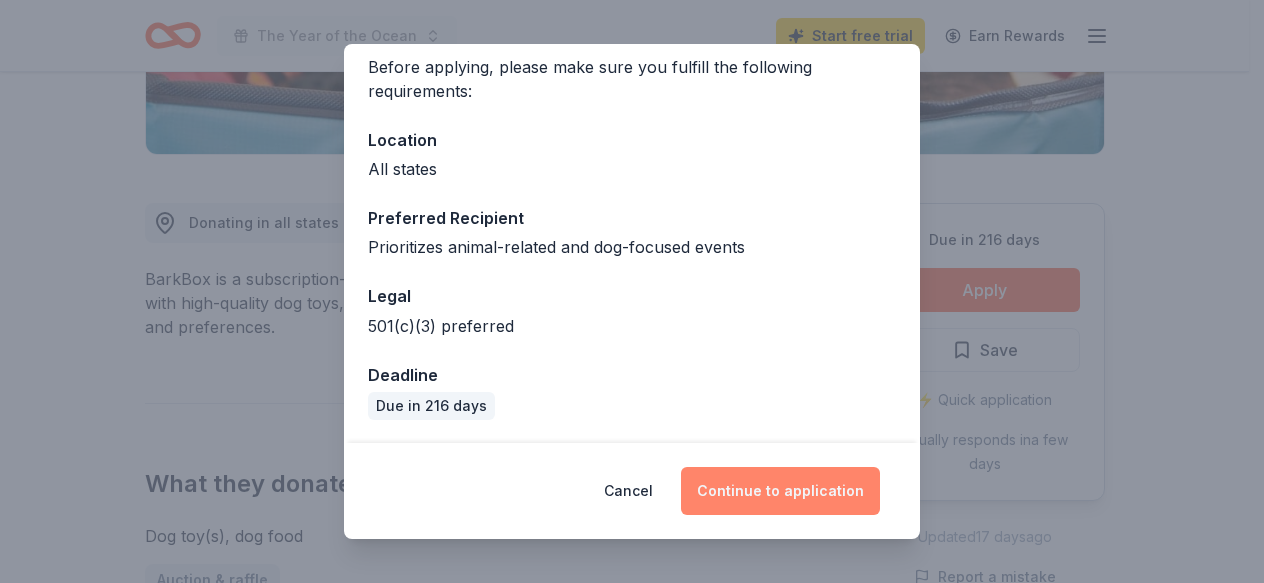 click on "Continue to application" at bounding box center [780, 491] 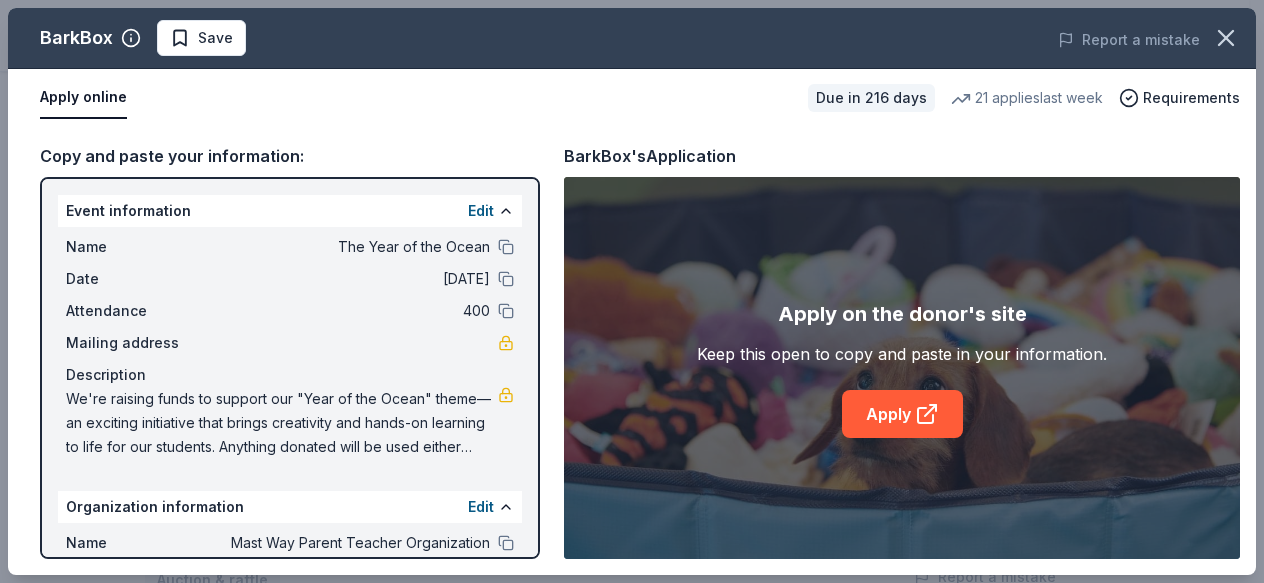 scroll, scrollTop: 190, scrollLeft: 0, axis: vertical 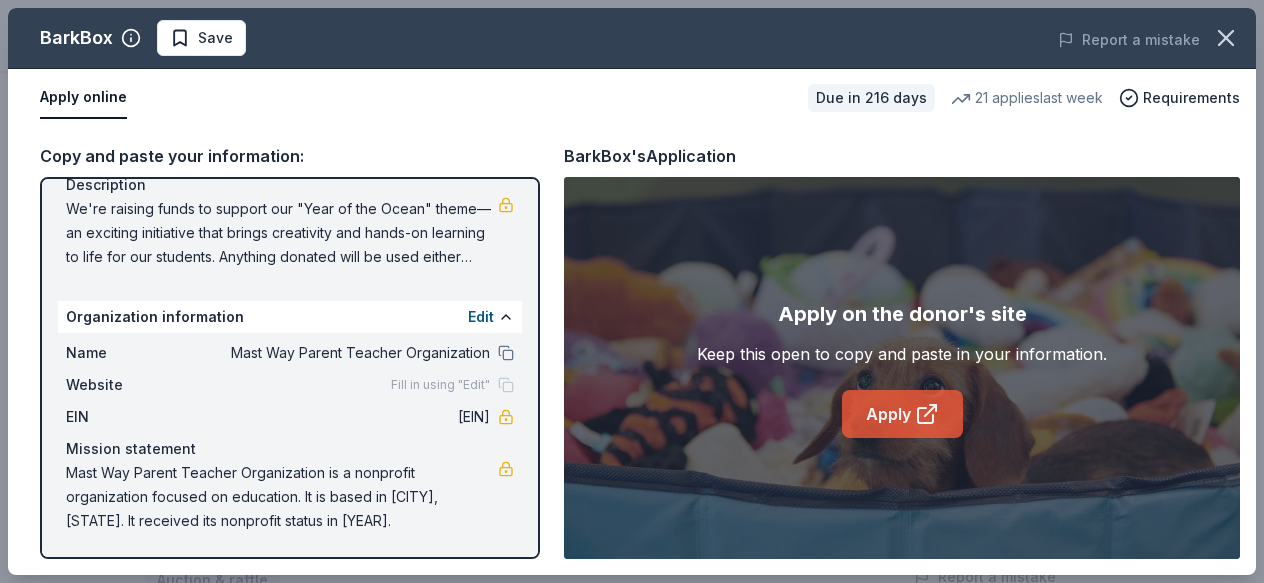 click on "Apply" at bounding box center (902, 414) 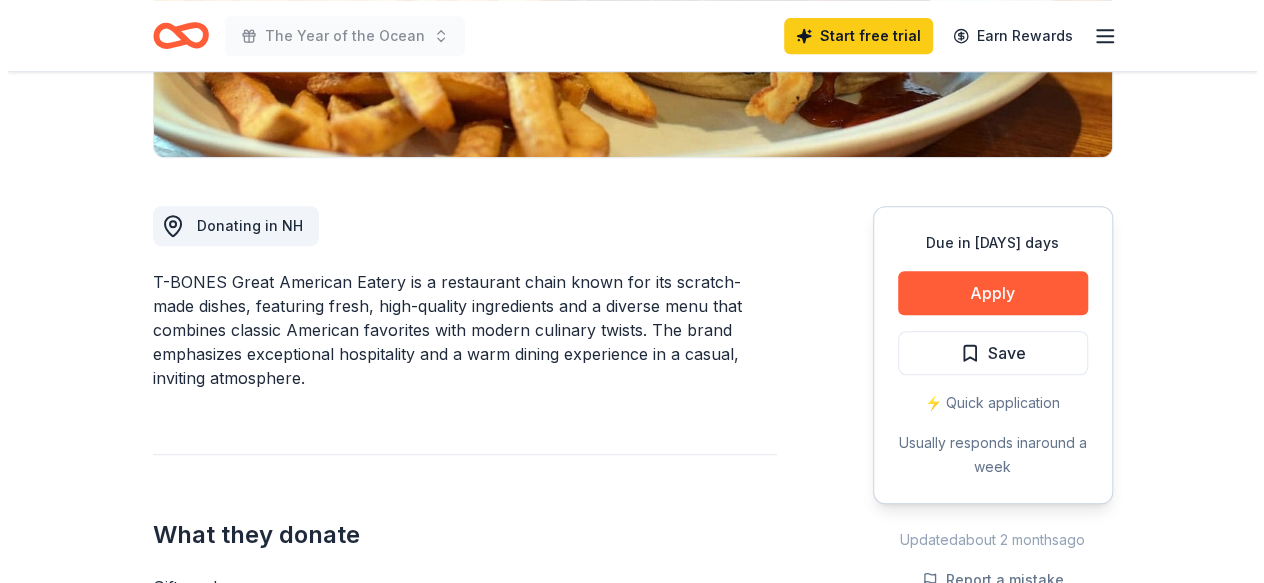 scroll, scrollTop: 451, scrollLeft: 0, axis: vertical 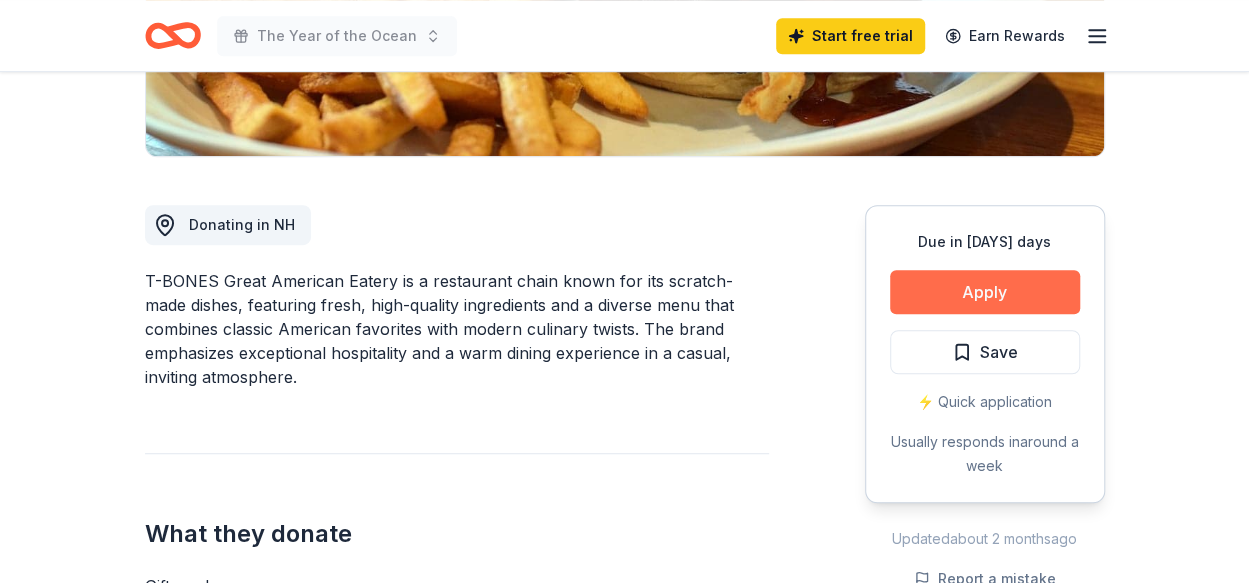 click on "Apply" at bounding box center [985, 292] 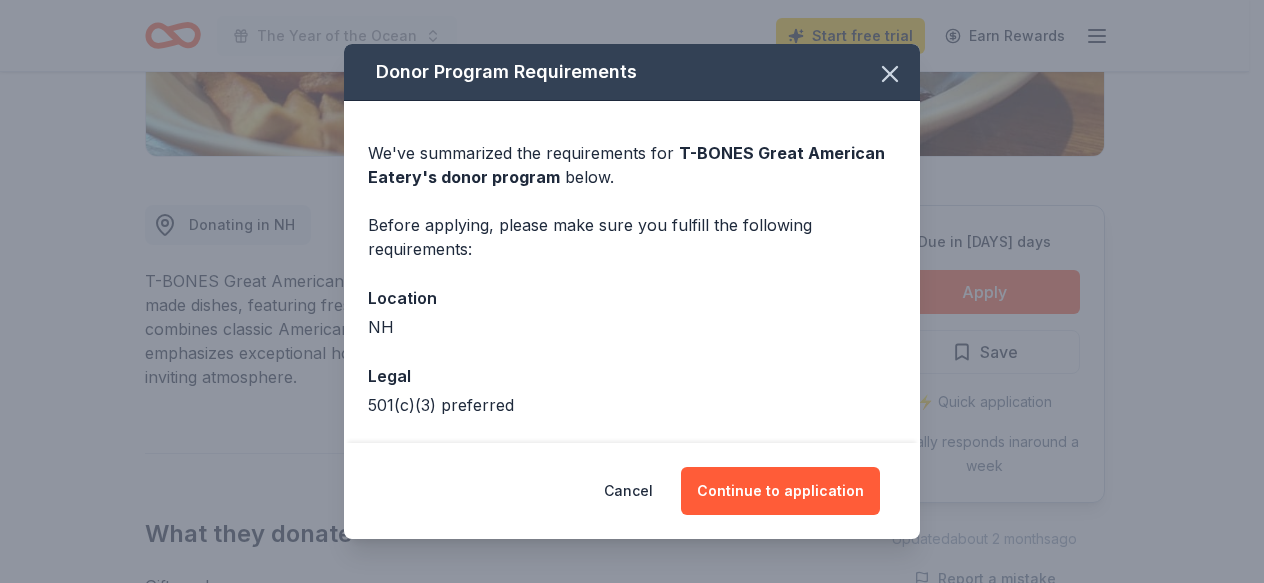 scroll, scrollTop: 79, scrollLeft: 0, axis: vertical 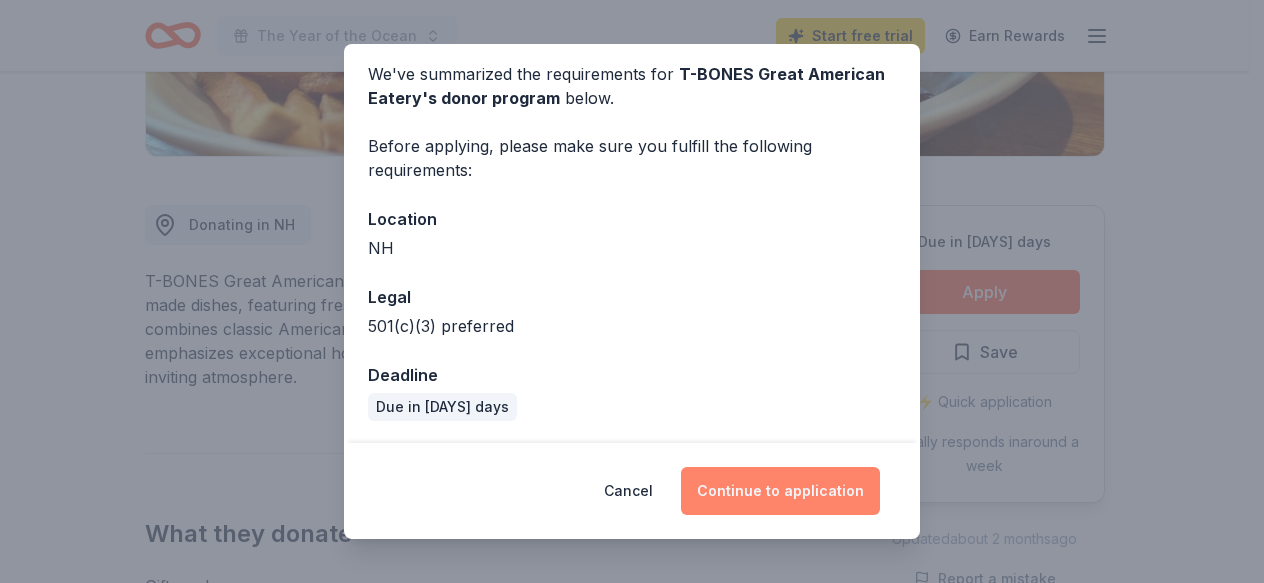 click on "Continue to application" at bounding box center [780, 491] 